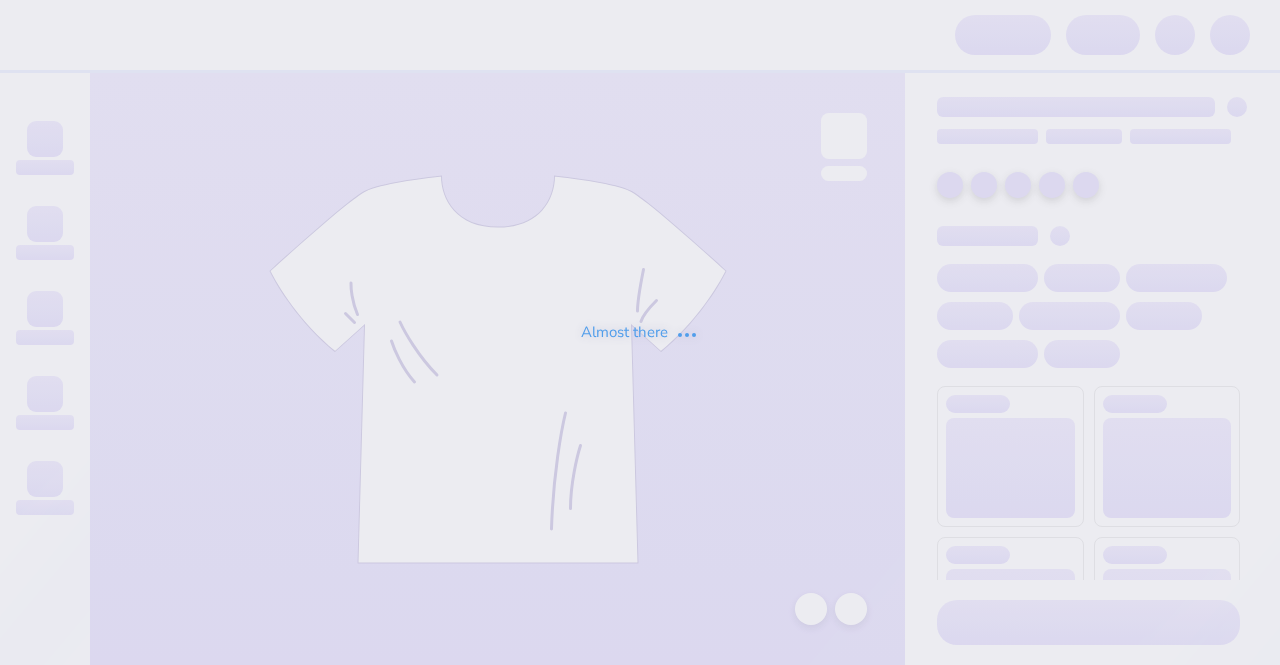 scroll, scrollTop: 0, scrollLeft: 0, axis: both 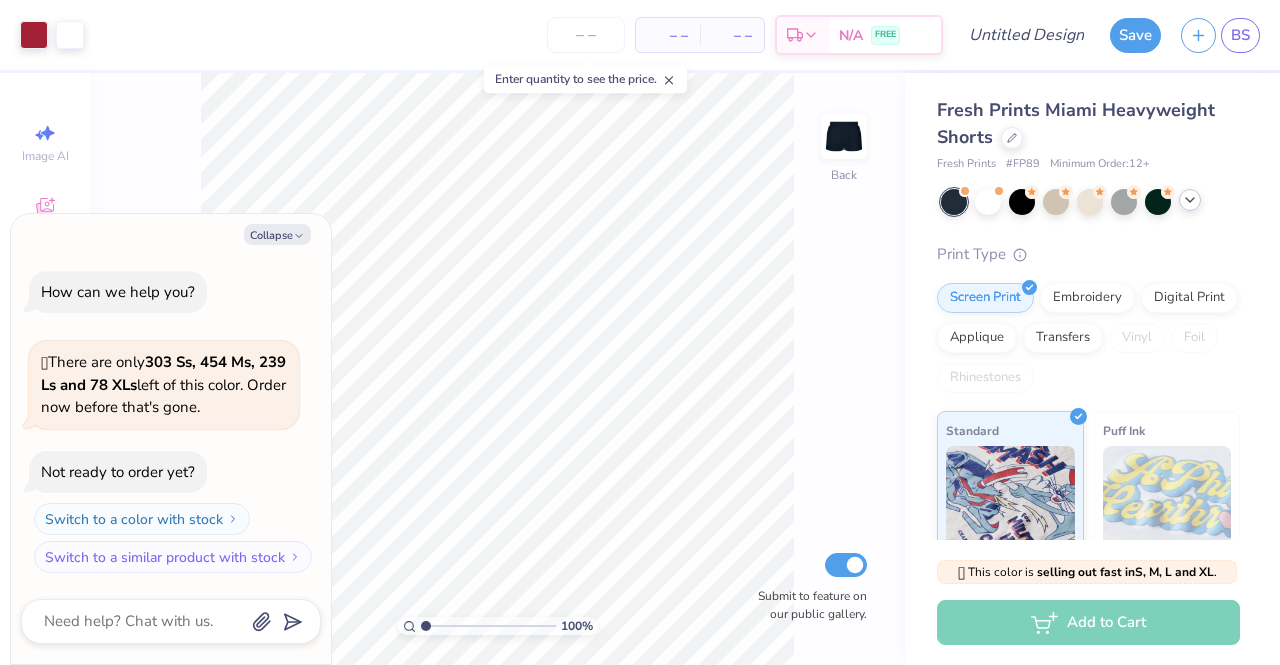 click 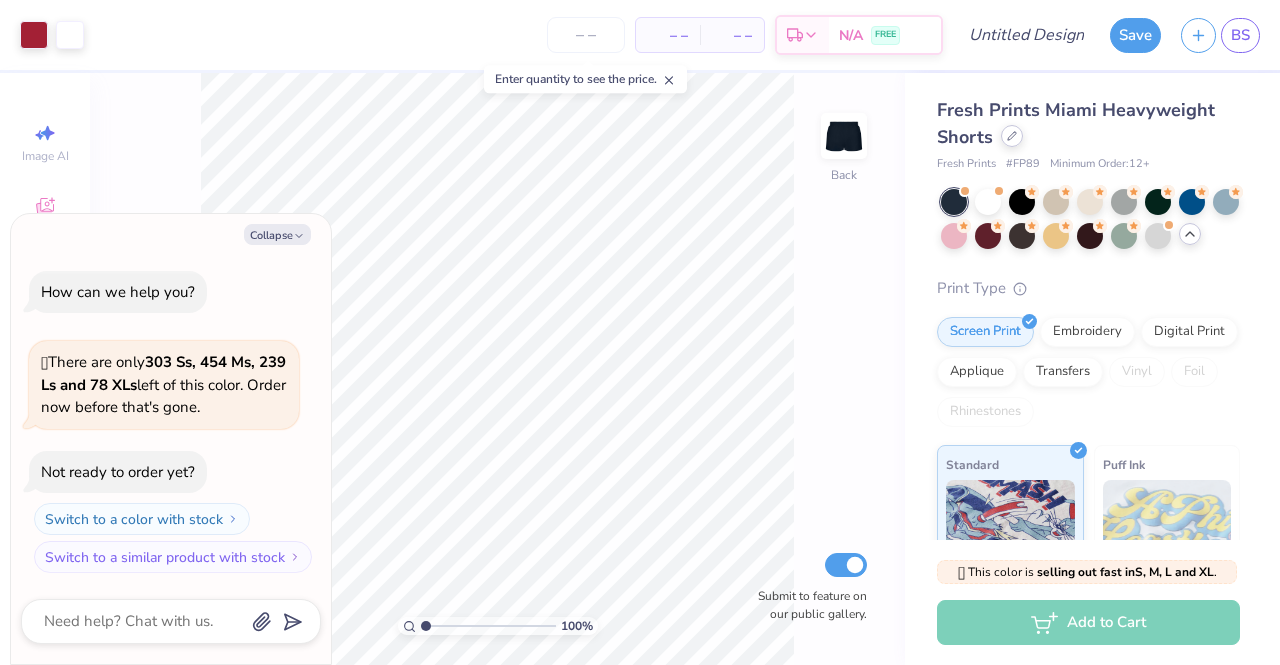 click 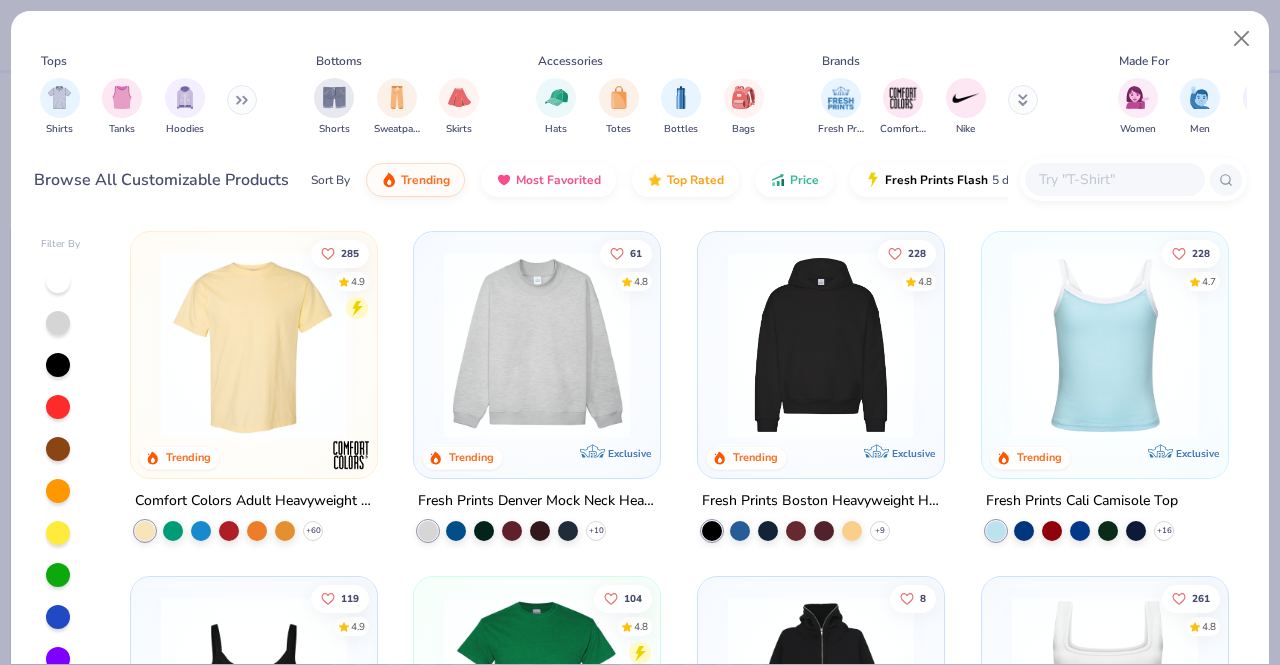 type on "x" 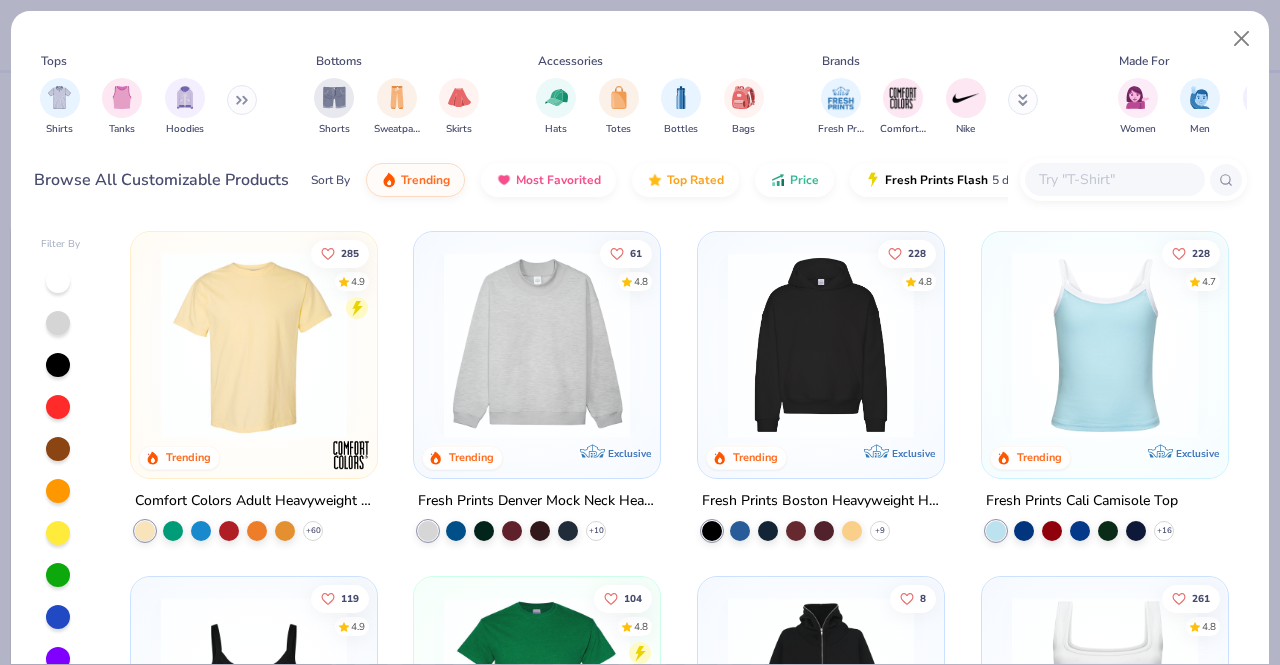 click at bounding box center [1114, 179] 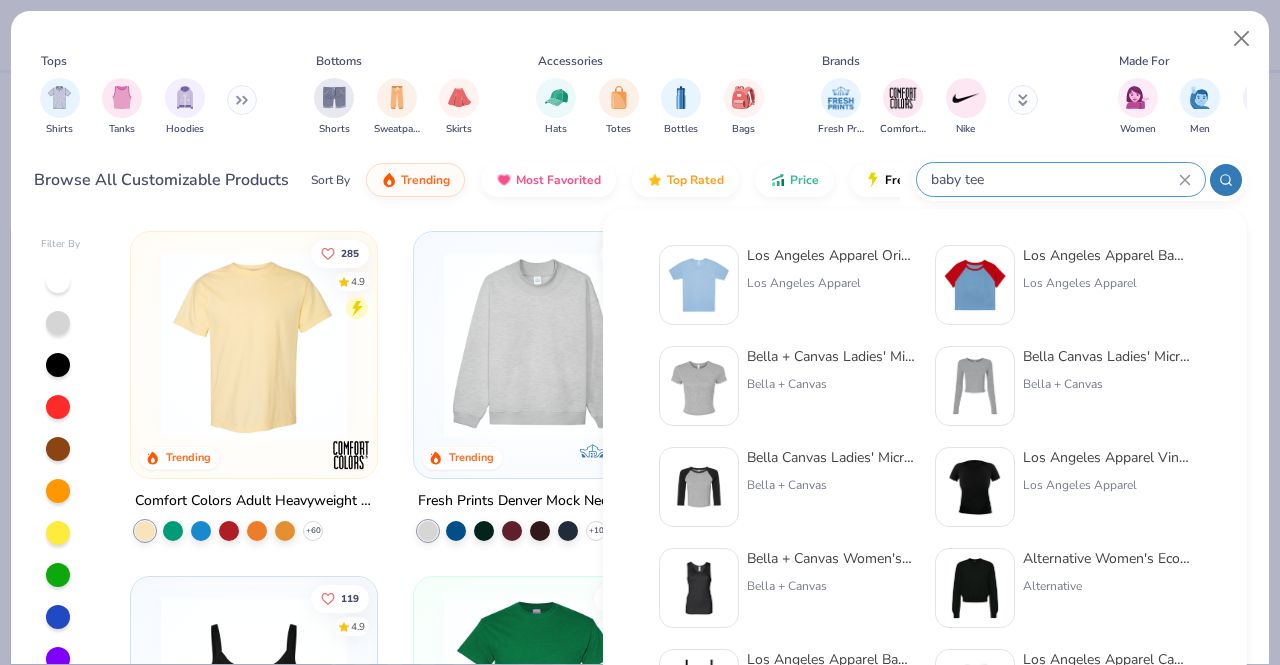 type on "baby tee" 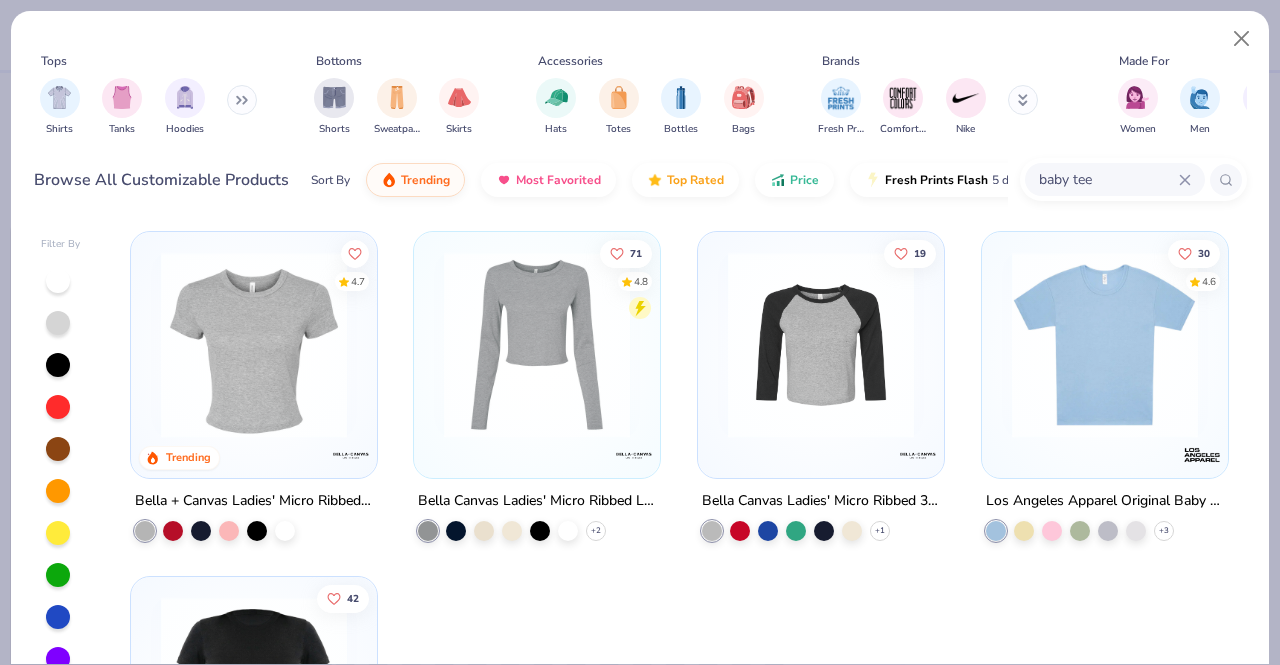 click at bounding box center (254, 345) 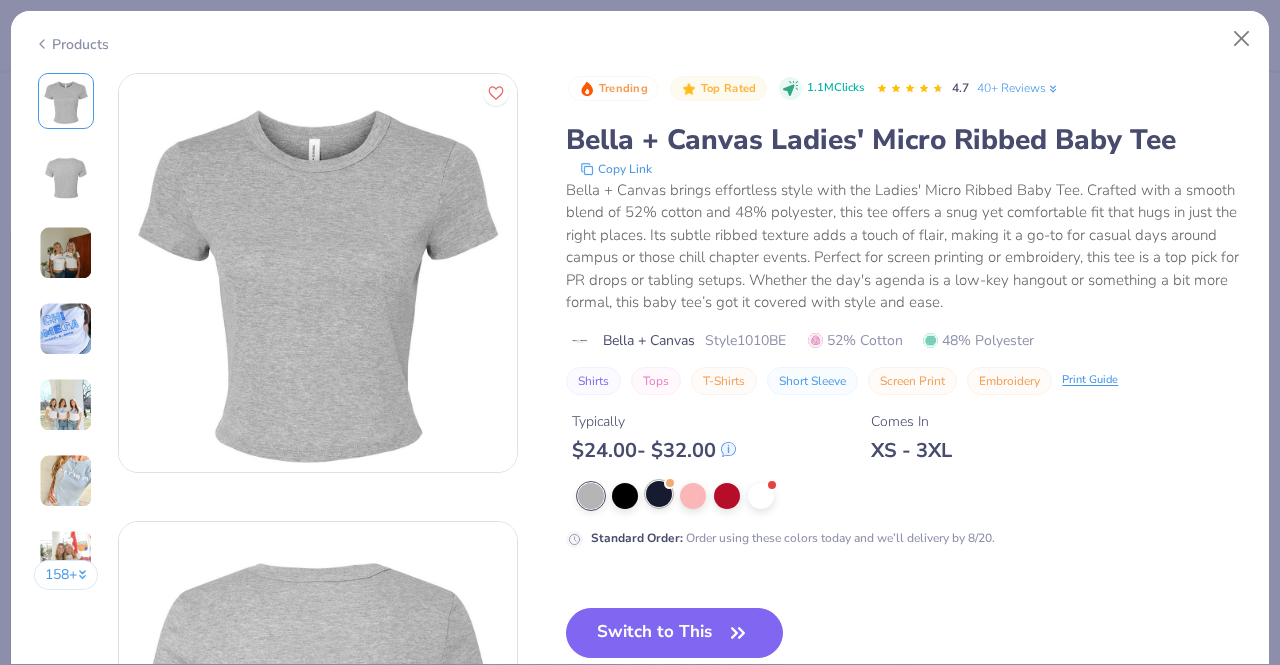 click at bounding box center [659, 494] 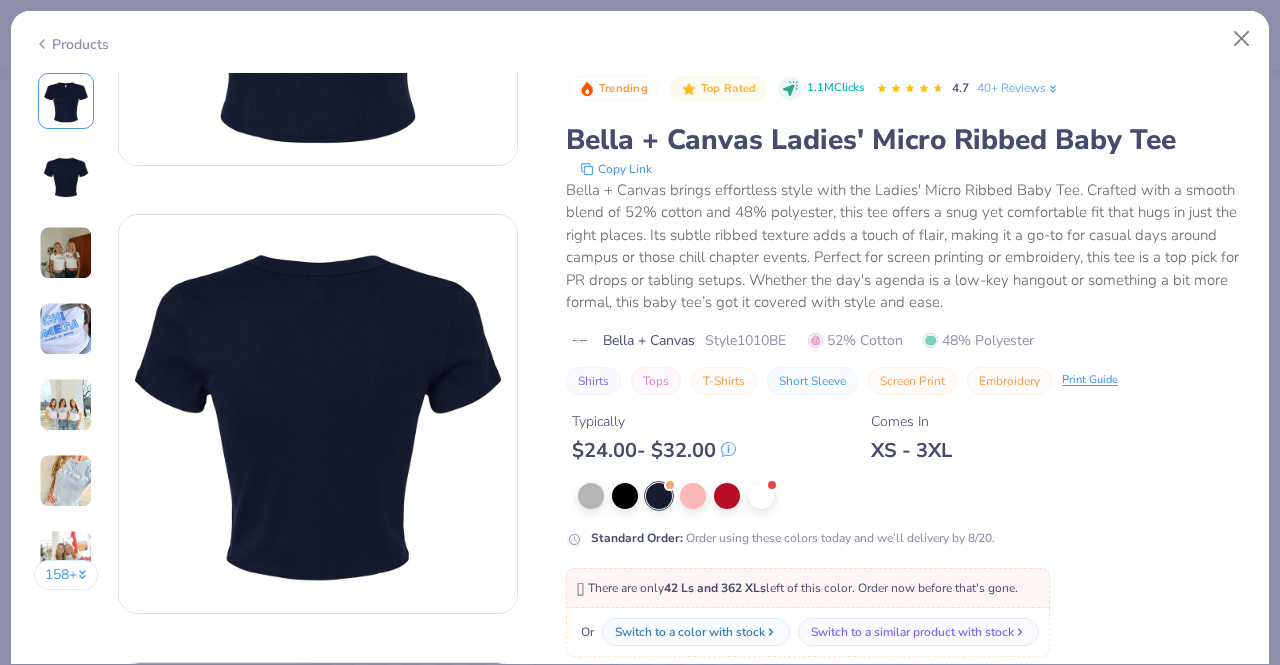 scroll, scrollTop: 324, scrollLeft: 0, axis: vertical 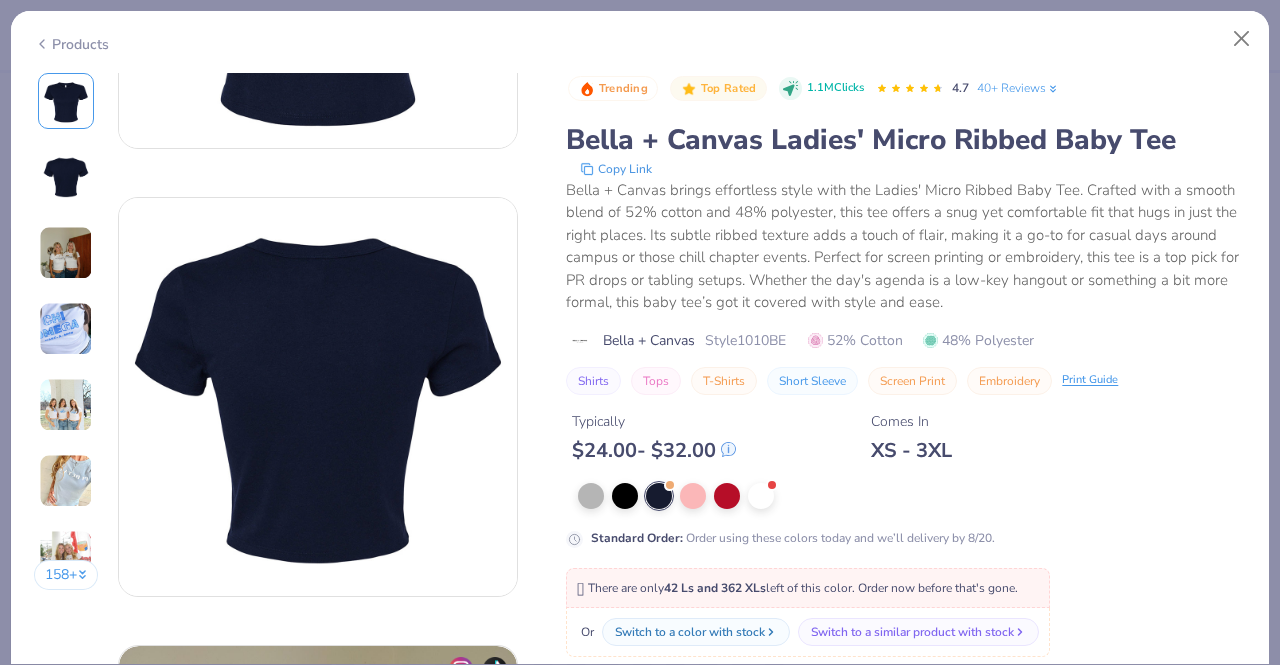 click on "Products 158 + DF Delta Delta Delta, University of Central Florida CU Chi Omega, Miami University CU Chi Omega, Miami University PF Pi Beta Phi, University of Florida CU Chi Omega, Tulane University Trending Top Rated 1.1M  Clicks 4.7 40+ Reviews Bella + Canvas Ladies' Micro Ribbed Baby Tee Copy Link Bella + Canvas brings effortless style with the Ladies' Micro Ribbed Baby Tee. Crafted with a smooth blend of 52% cotton and 48% polyester, this tee offers a snug yet comfortable fit that hugs in just the right places. Its subtle ribbed texture adds a touch of flair, making it a go-to for casual days around campus or those chill chapter events. Perfect for screen printing or embroidery, this tee is a top pick for PR drops or tabling setups. Whether the day's agenda is a low-key hangout or something a bit more formal, this baby tee’s got it covered with style and ease. Bella + Canvas Style  1010BE   52% Cotton   48% Polyester Shirts Tops T-Shirts Short Sleeve Screen Print Embroidery Print Guide Typically   $" at bounding box center (640, 332) 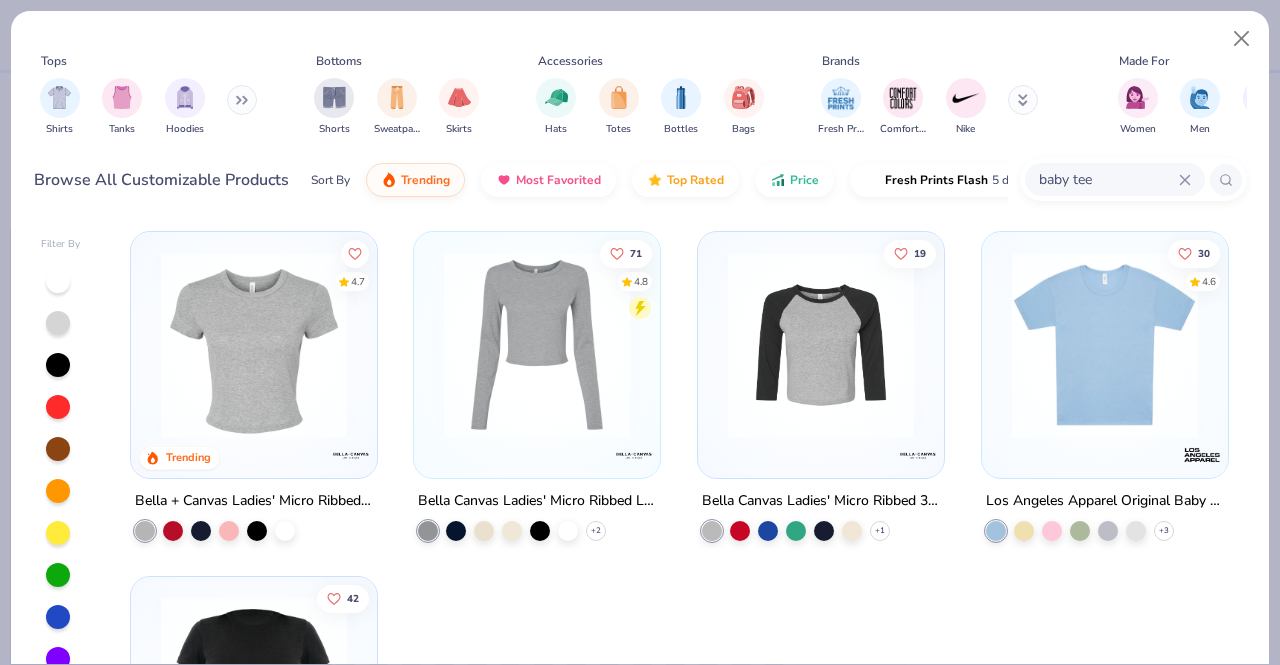 click on "Tops Shirts Tanks Hoodies Bottoms Shorts Sweatpants Skirts Accessories Hats Totes Bottles Bags Brands Fresh Prints Comfort Colors Nike Made For Women Men Unisex Fits Cropped Slim Regular Oversized Styles Classic Sportswear Athleisure Minimums 12-17 18-23 24-35 Print Types Guide Embroidery Screen Print Applique Browse All Customizable Products Sort By Trending Most Favorited Top Rated Price Fresh Prints Flash 5 day delivery [PRODUCT]" at bounding box center [640, 113] 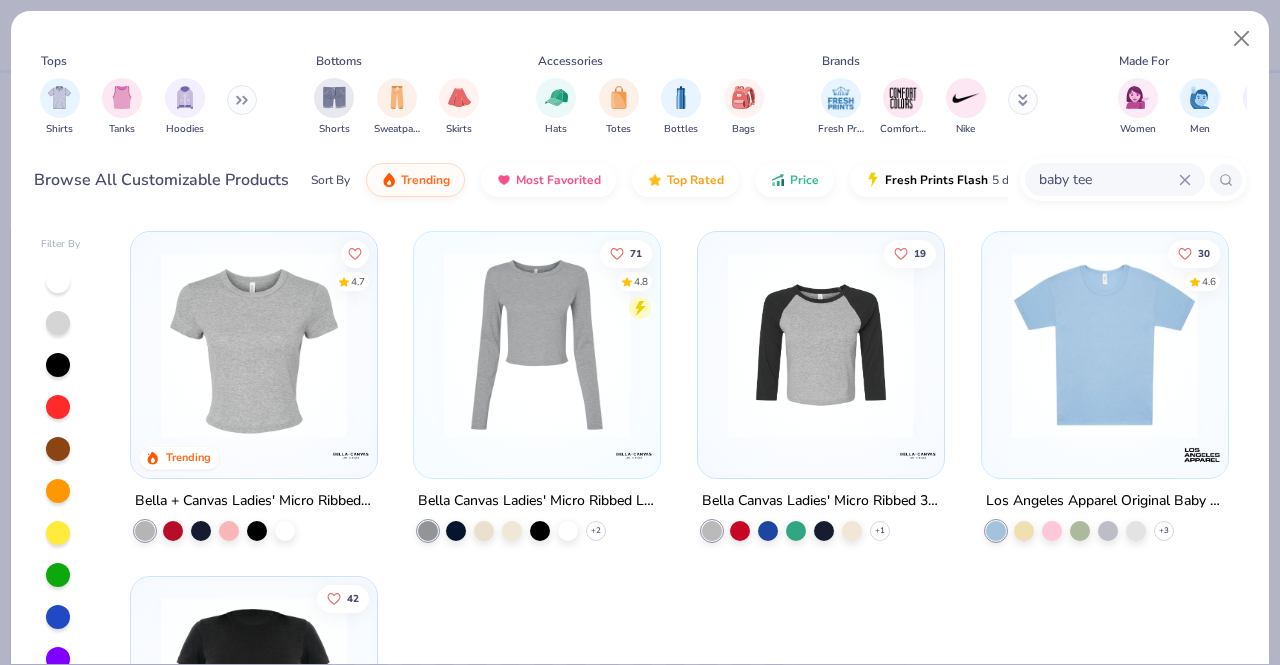 click at bounding box center [254, 345] 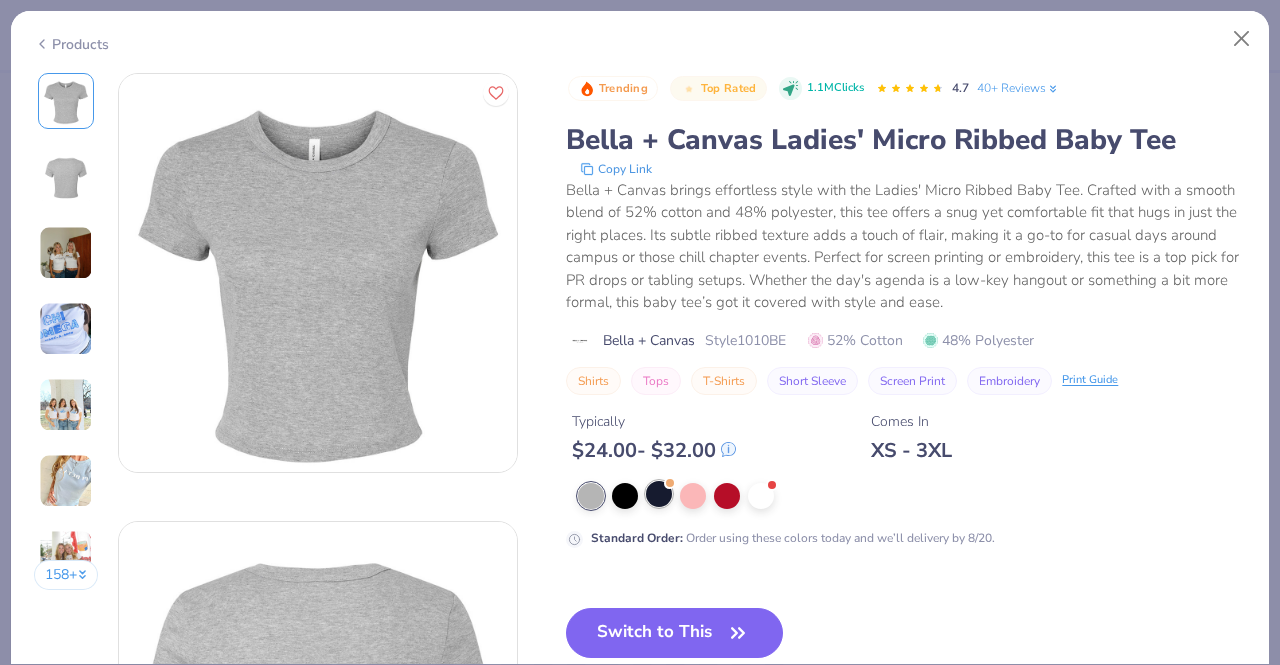 click at bounding box center (659, 494) 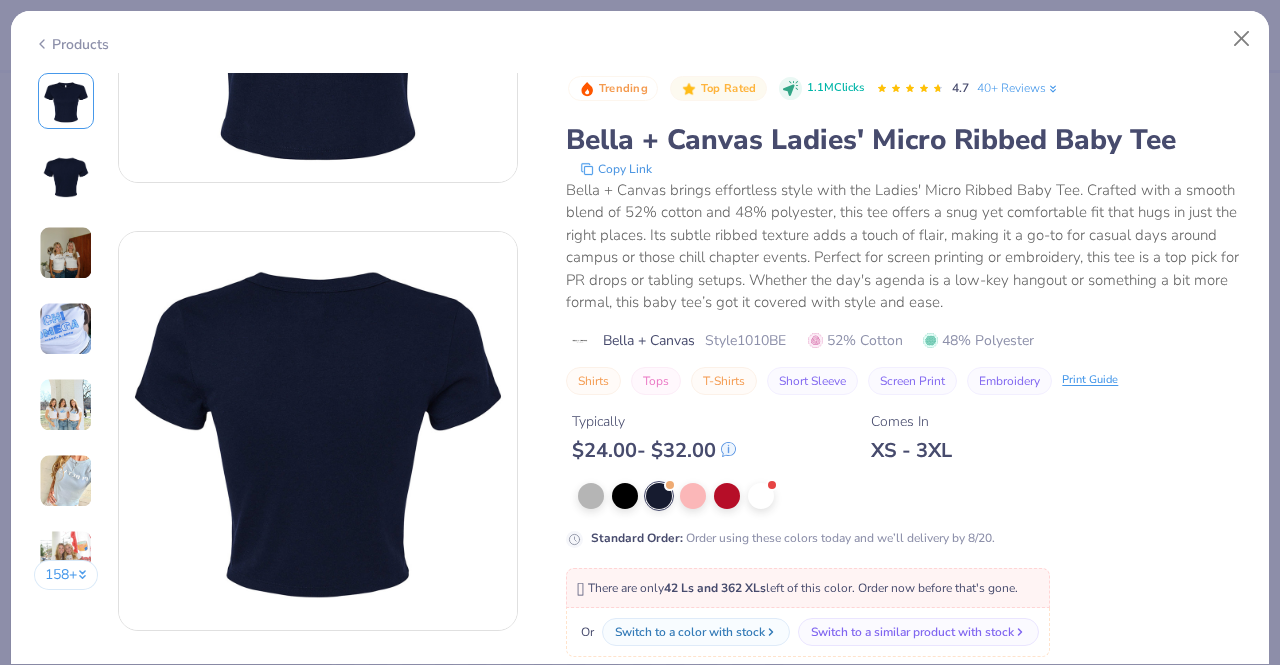 scroll, scrollTop: 333, scrollLeft: 0, axis: vertical 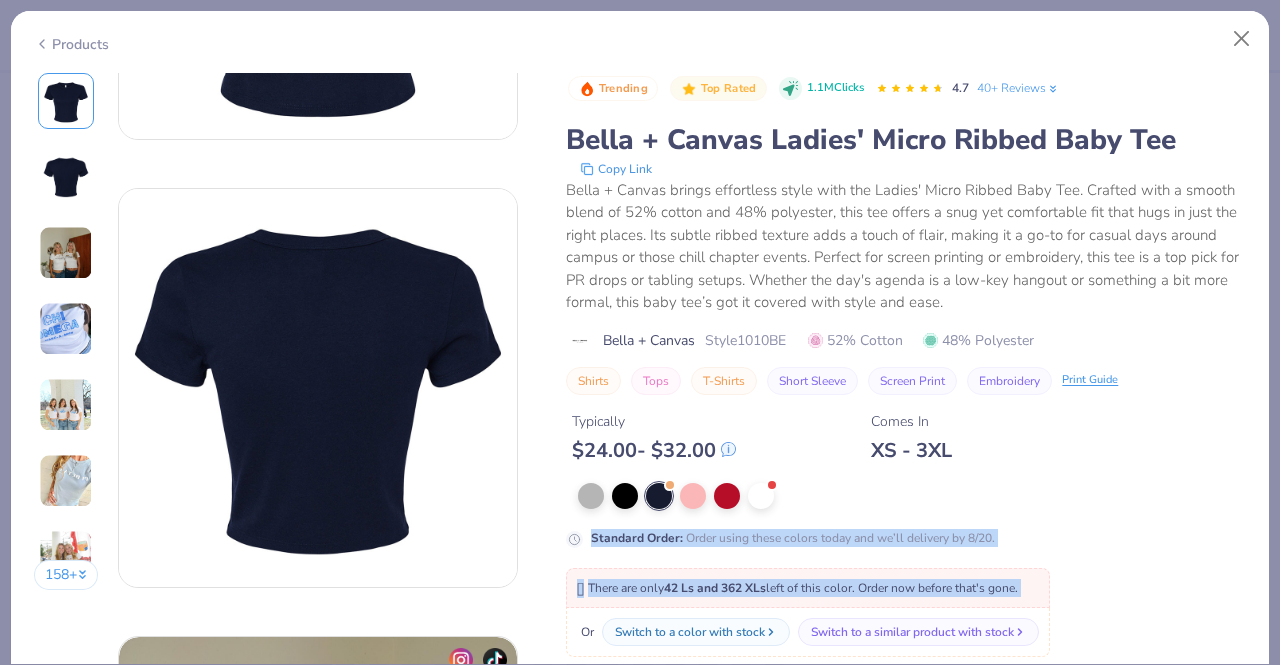 drag, startPoint x: 1248, startPoint y: 143, endPoint x: 1267, endPoint y: 221, distance: 80.280754 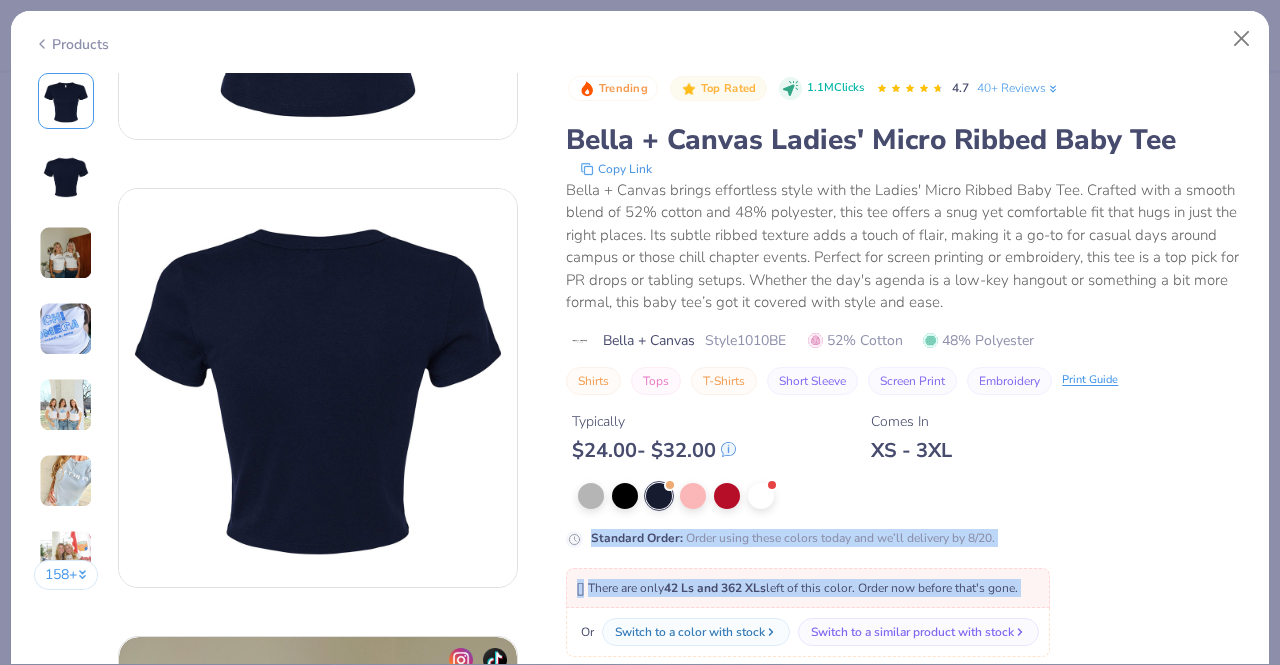 click on "158 + DF Delta Delta Delta, University of Central Florida CU Chi Omega, Miami University CU Chi Omega, Miami University PF Pi Beta Phi, University of Florida CU Chi Omega, Tulane University Trending Top Rated 1.1M Clicks 4.7 40+ Reviews [BRAND] brings effortless style with the Ladies' Micro Ribbed [PRODUCT]. Crafted with a smooth blend of 52% cotton and 48% polyester, this tee offers a snug yet comfortable fit that hugs in just the right places. Its subtle ribbed texture adds a touch of flair, making it a go-to for casual days around campus or those chill chapter events. Perfect for screen printing or embroidery, this tee is a top pick for PR drops or tabling setups. Whether the day's agenda is a low-key hangout or something a bit more formal, this [PRODUCT]’s got it covered with style and ease. [BRAND] Style 1010BE 52% Cotton 48% Polyester Shirts Tops T-Shirts Short Sleeve Screen Print Embroidery Print Guide Typically $ 24.00 - $" at bounding box center (640, 369) 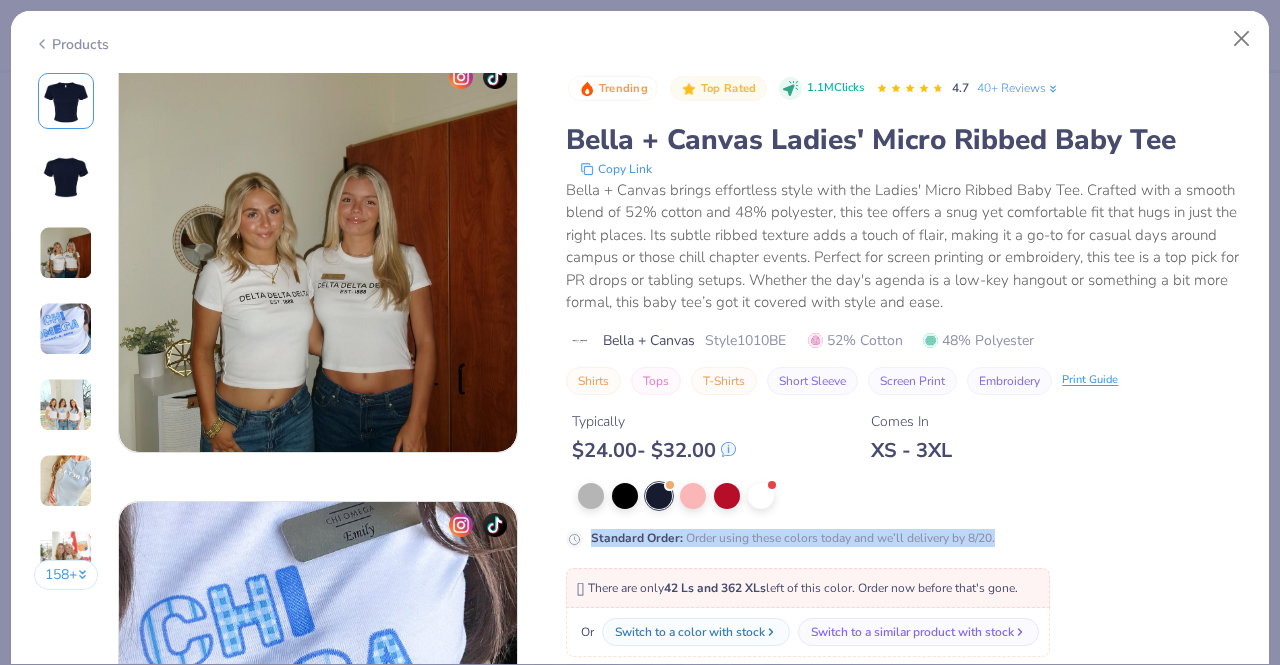 scroll, scrollTop: 0, scrollLeft: 0, axis: both 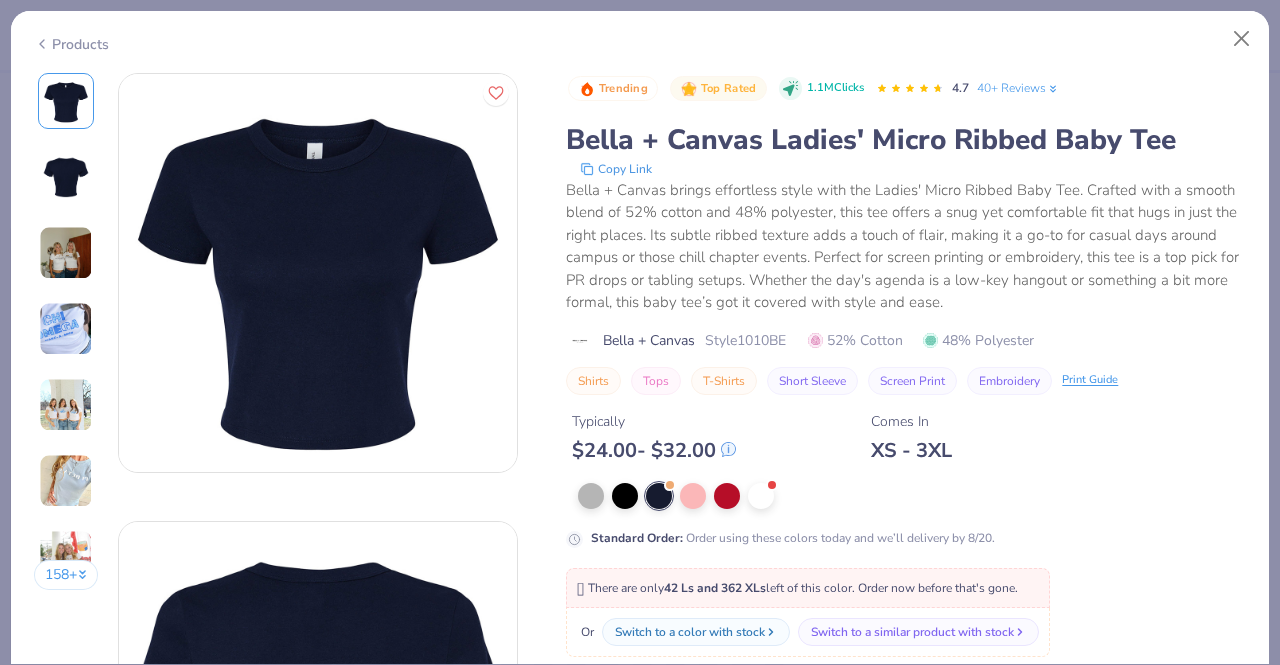 click on "Bella + Canvas brings effortless style with the Ladies' Micro Ribbed Baby Tee. Crafted with a smooth blend of 52% cotton and 48% polyester, this tee offers a snug yet comfortable fit that hugs in just the right places. Its subtle ribbed texture adds a touch of flair, making it a go-to for casual days around campus or those chill chapter events. Perfect for screen printing or embroidery, this tee is a top pick for PR drops or tabling setups. Whether the day's agenda is a low-key hangout or something a bit more formal, this baby tee’s got it covered with style and ease." at bounding box center (906, 246) 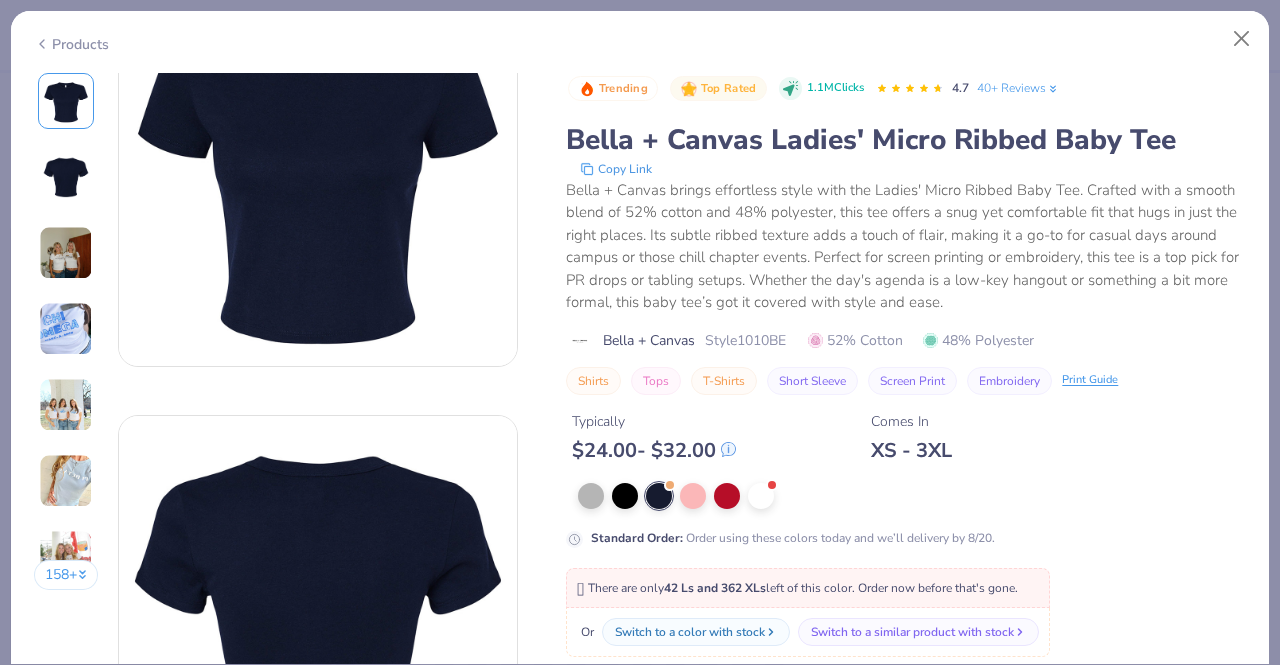 scroll, scrollTop: 195, scrollLeft: 0, axis: vertical 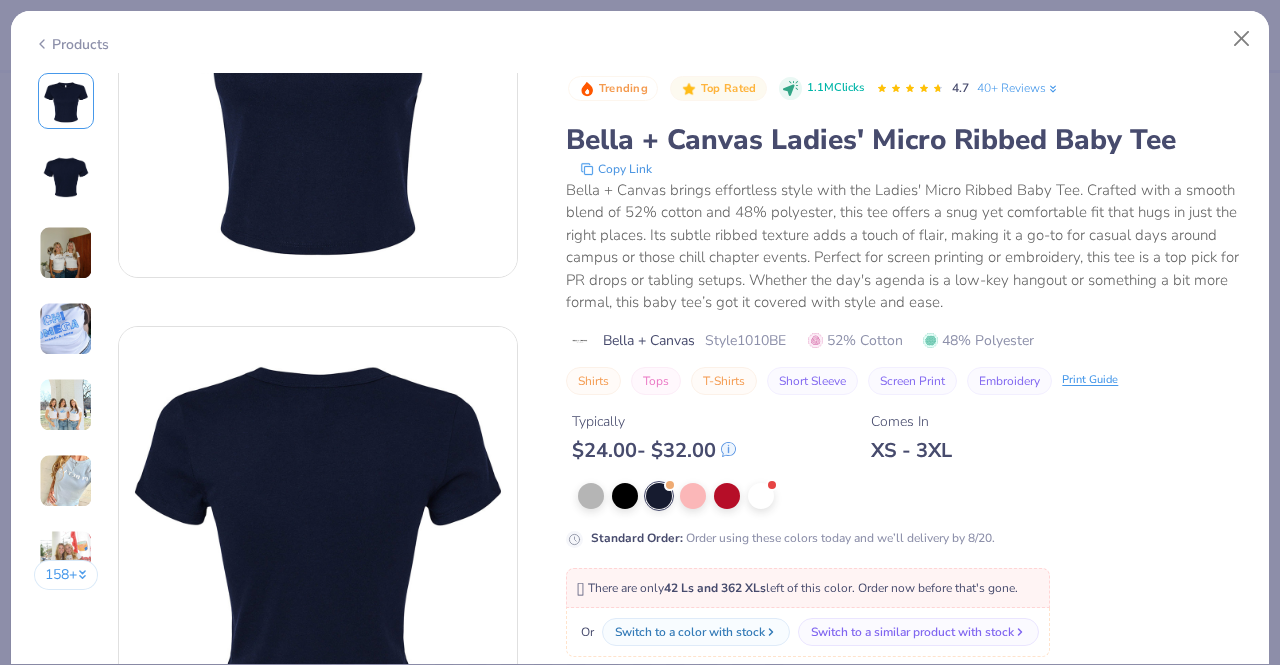 click on "🫣 There are only 42 Ls and 362 XLs left of this color. Order now before that's gone." at bounding box center [808, 588] 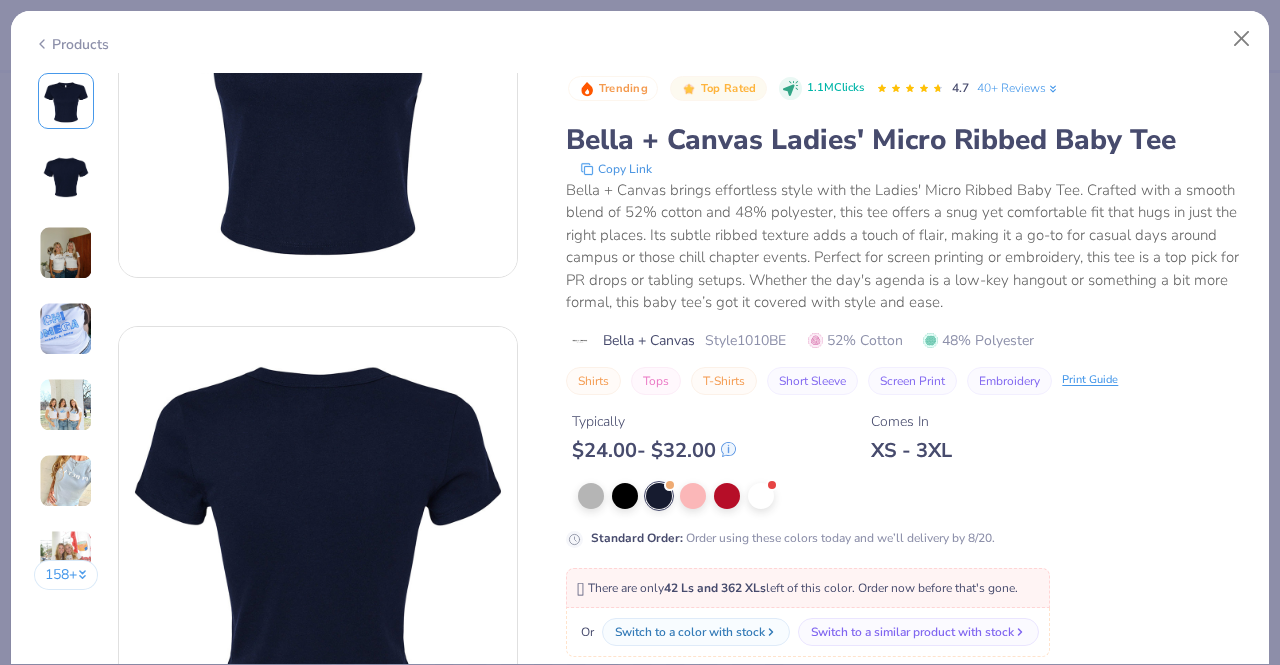click on "🫣 There are only 42 Ls and 362 XLs left of this color. Order now before that's gone." at bounding box center [797, 588] 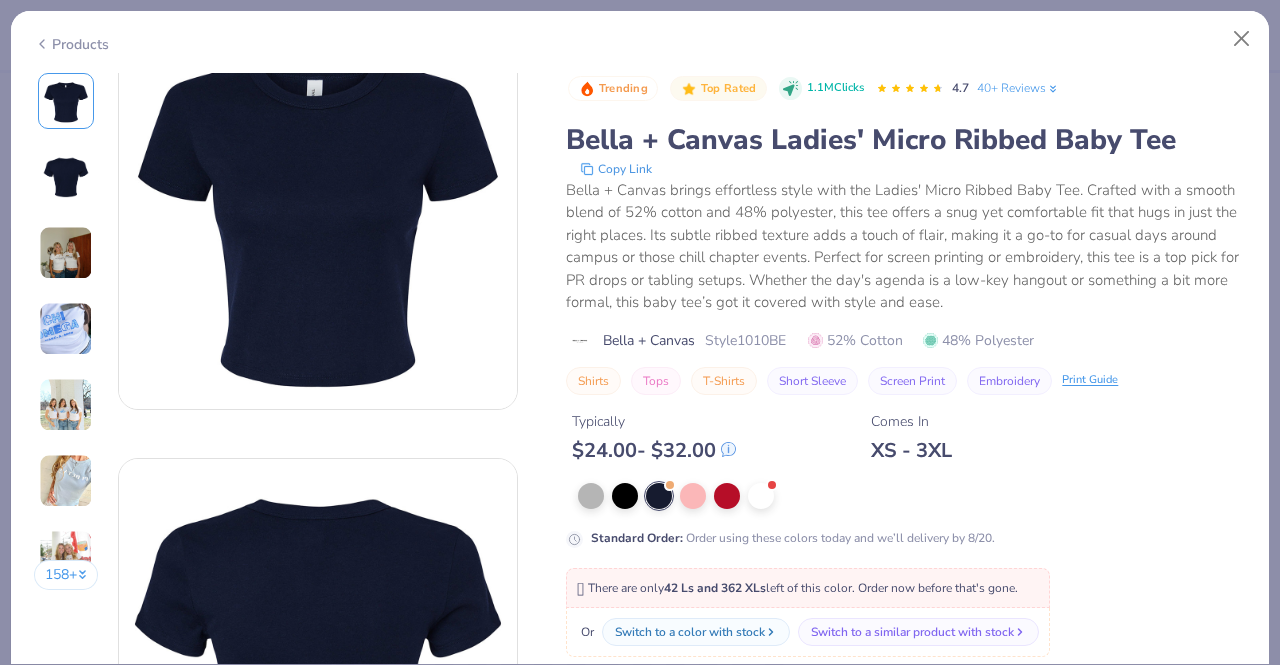 scroll, scrollTop: 0, scrollLeft: 0, axis: both 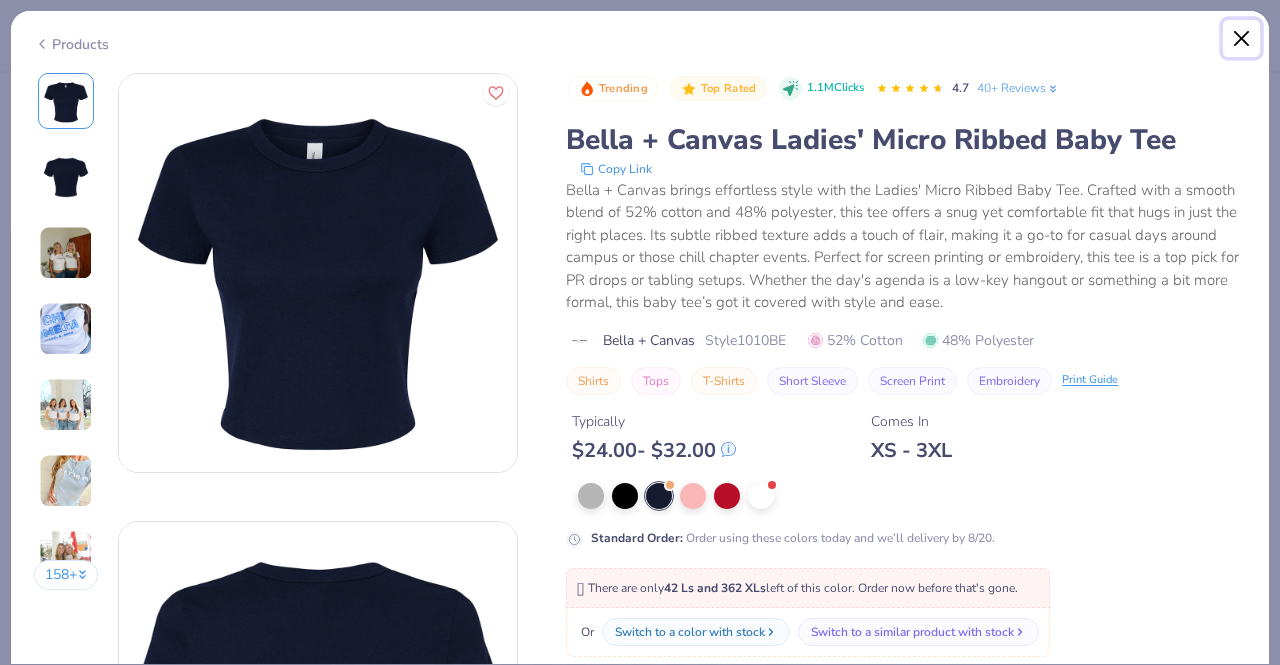 click at bounding box center (1242, 39) 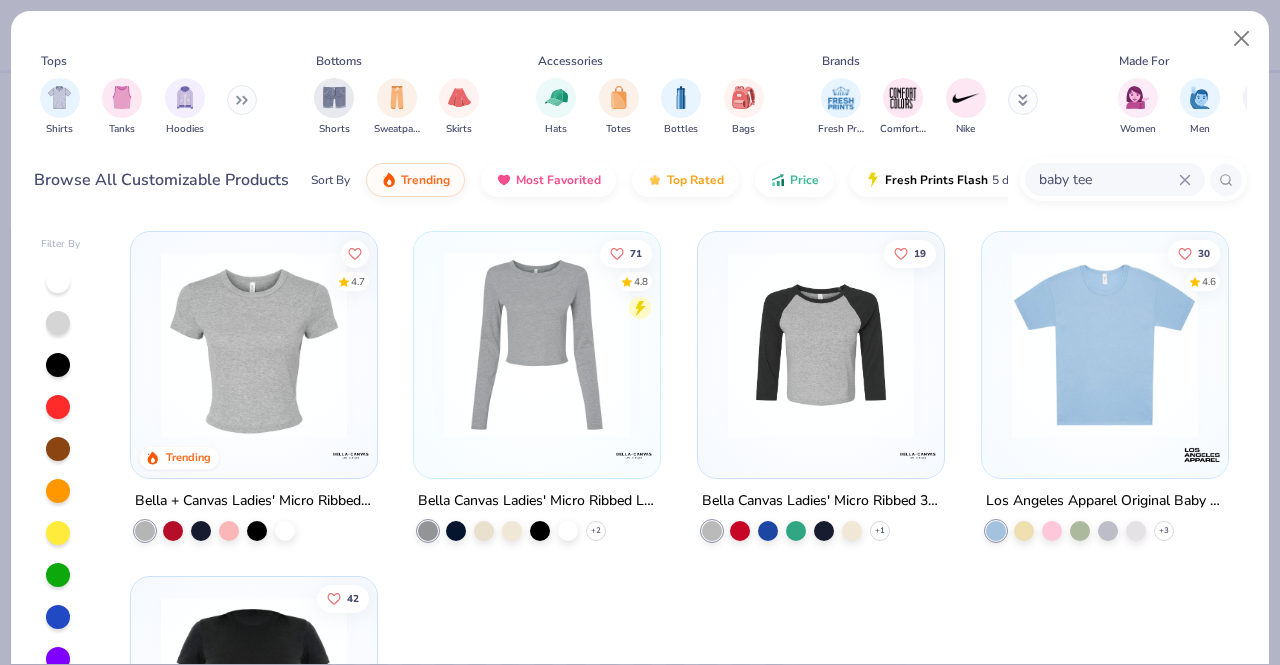 click at bounding box center (350, 455) 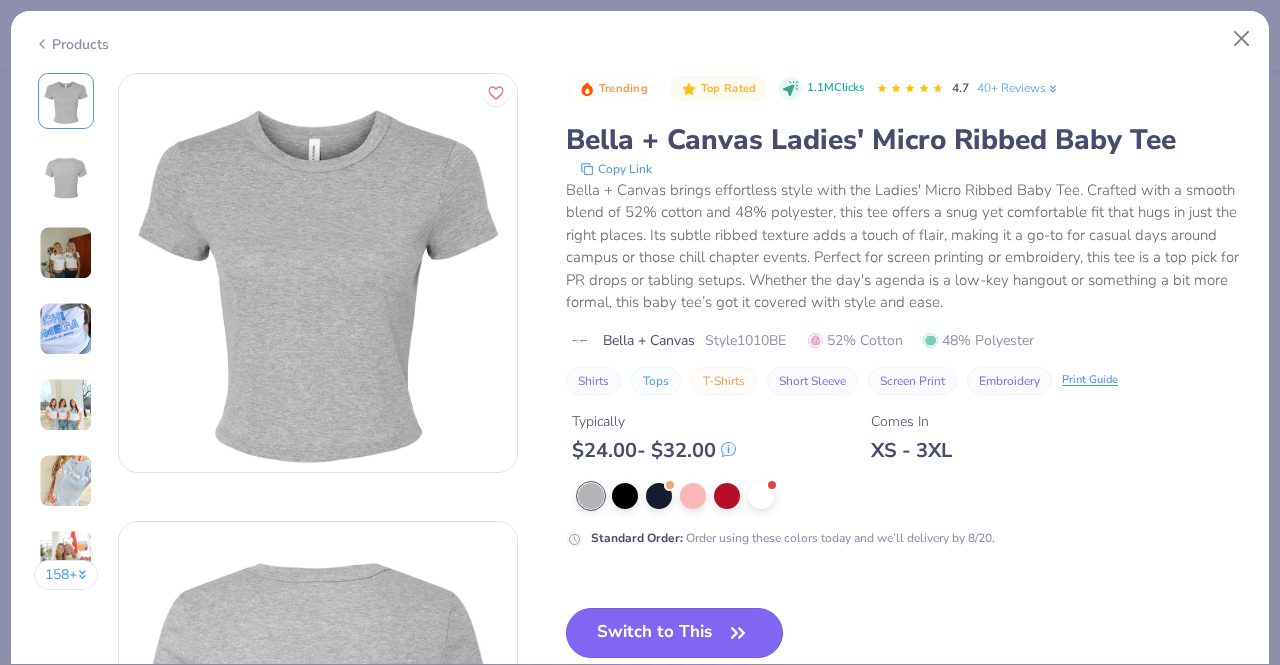 click on "Switch to This" at bounding box center [674, 633] 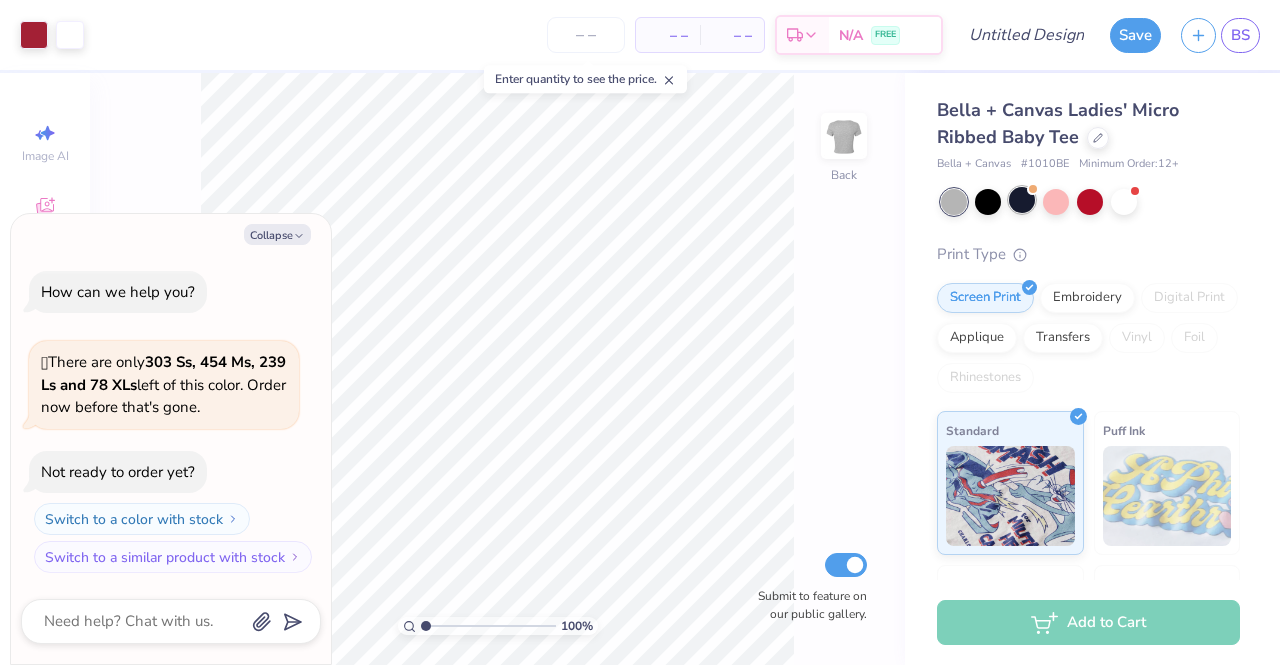 click at bounding box center (1033, 189) 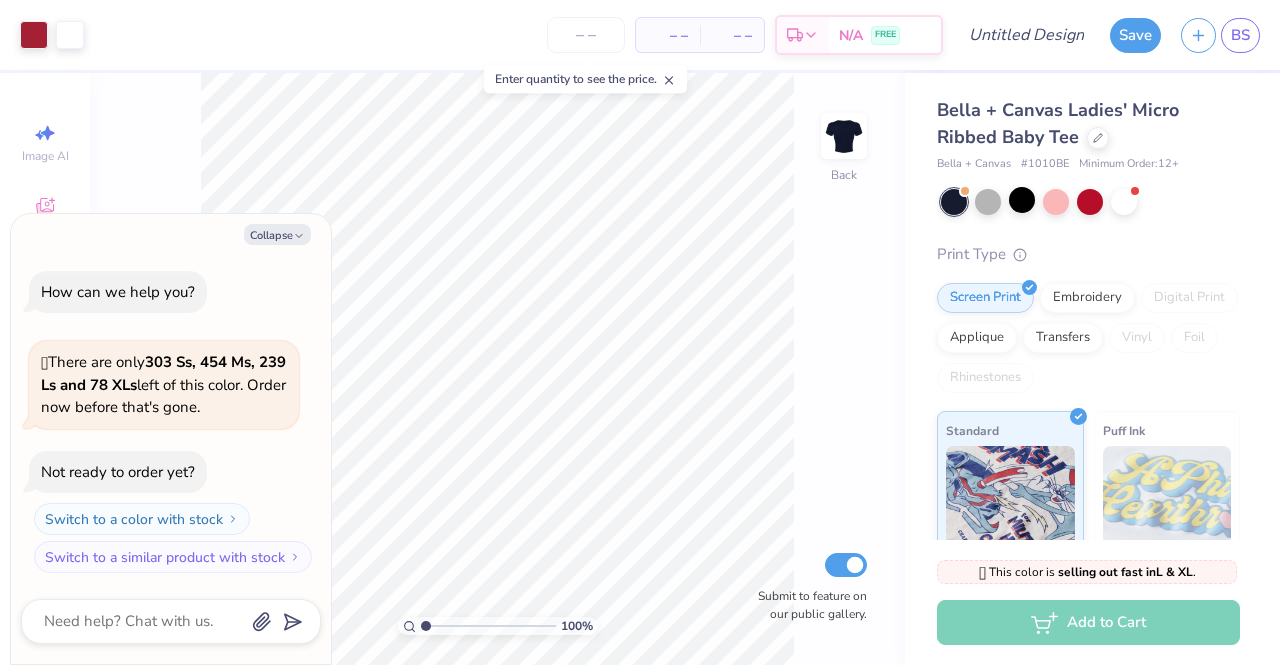 scroll, scrollTop: 110, scrollLeft: 0, axis: vertical 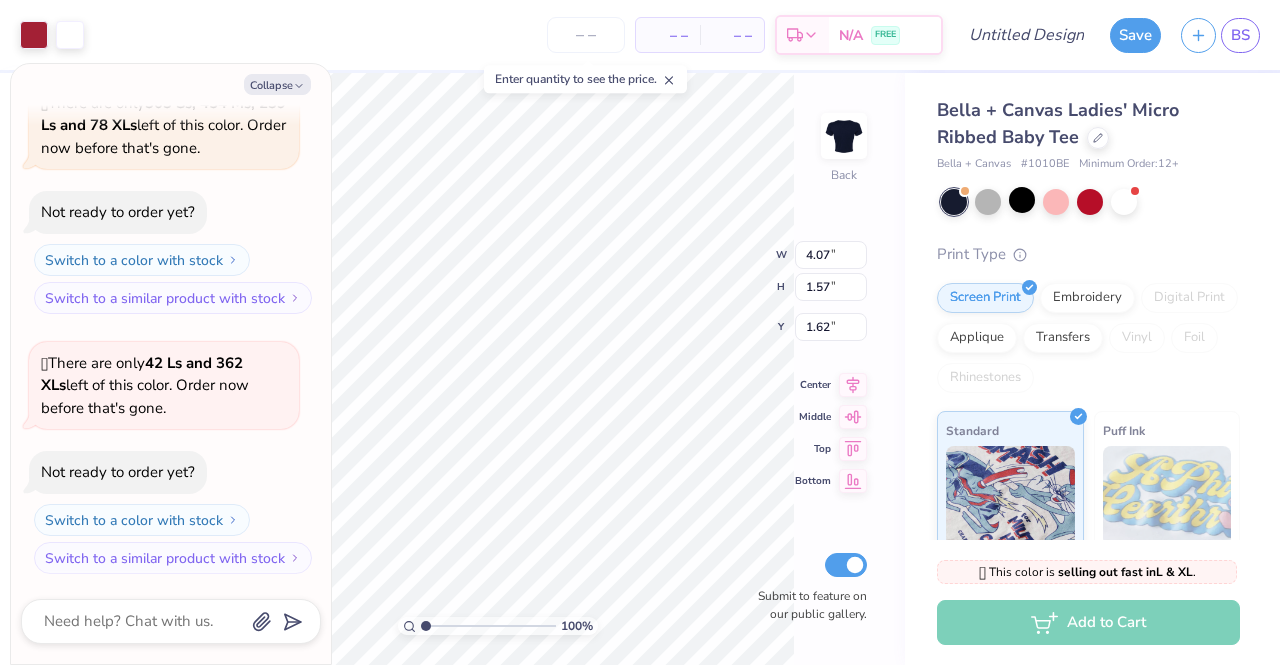 type on "x" 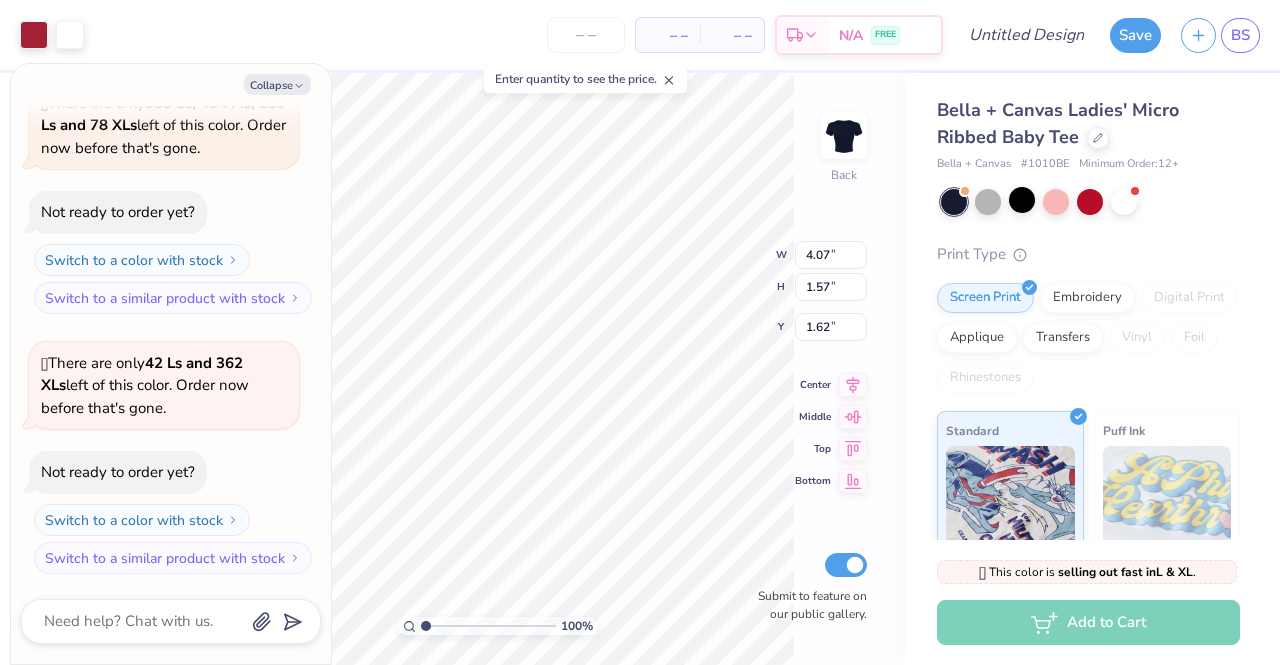 type on "5.07" 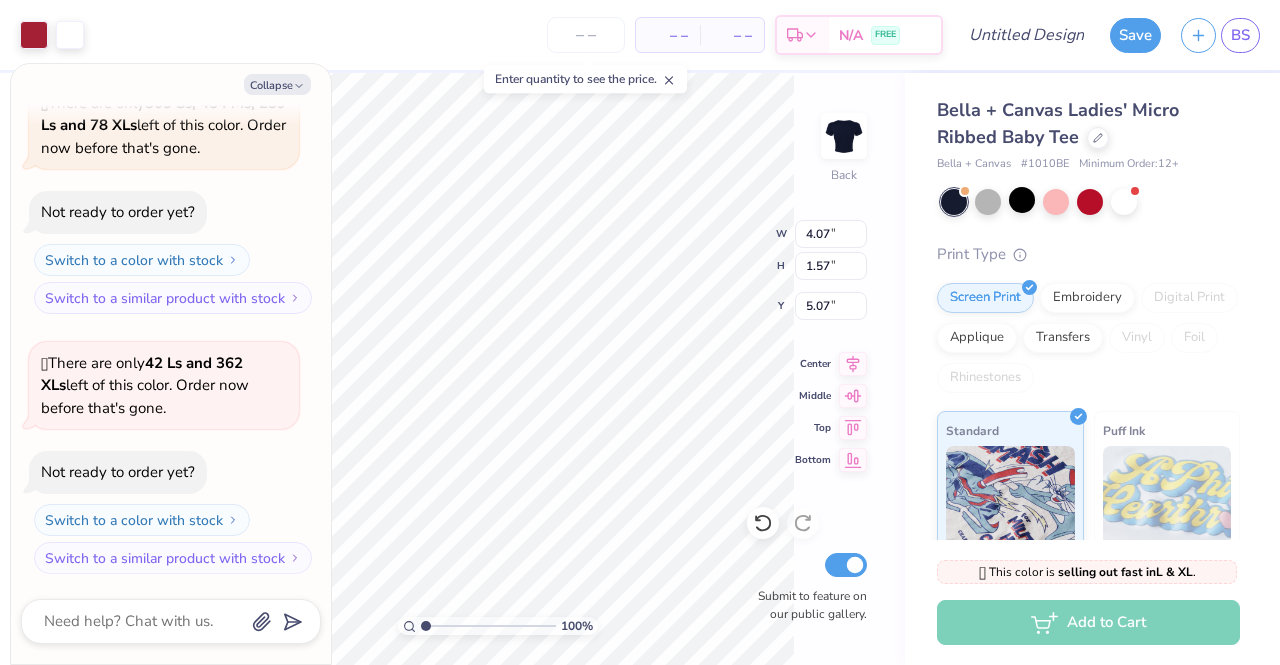 type on "x" 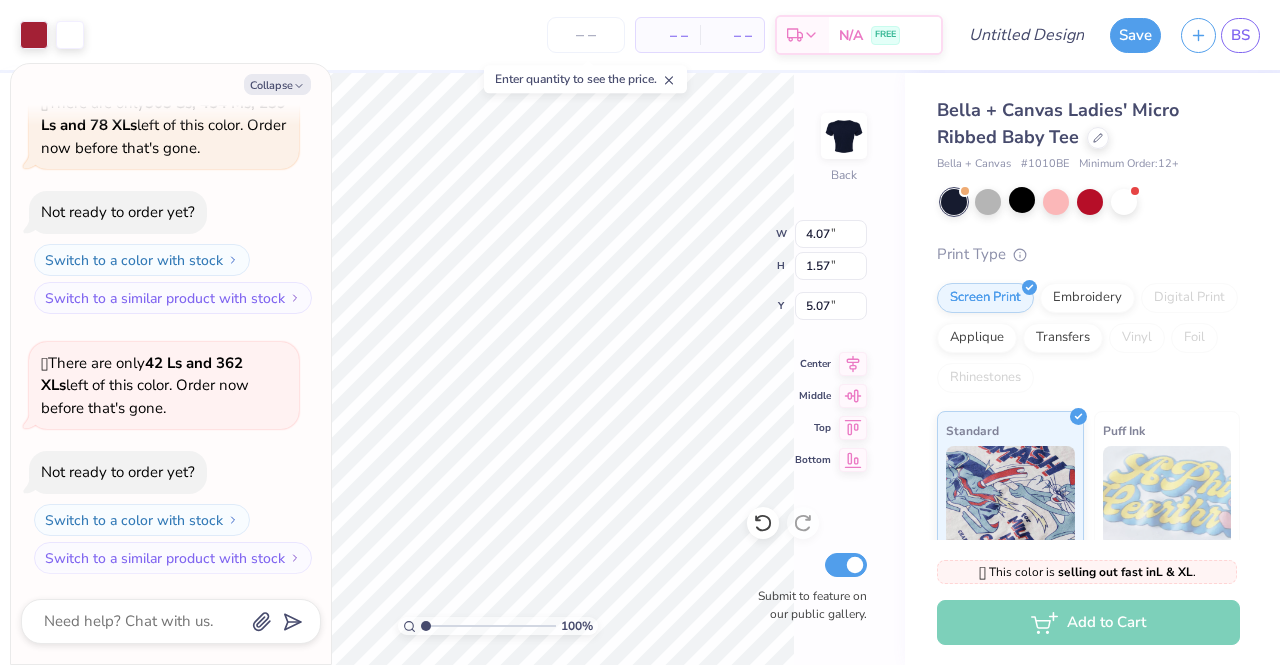 type on "5.65" 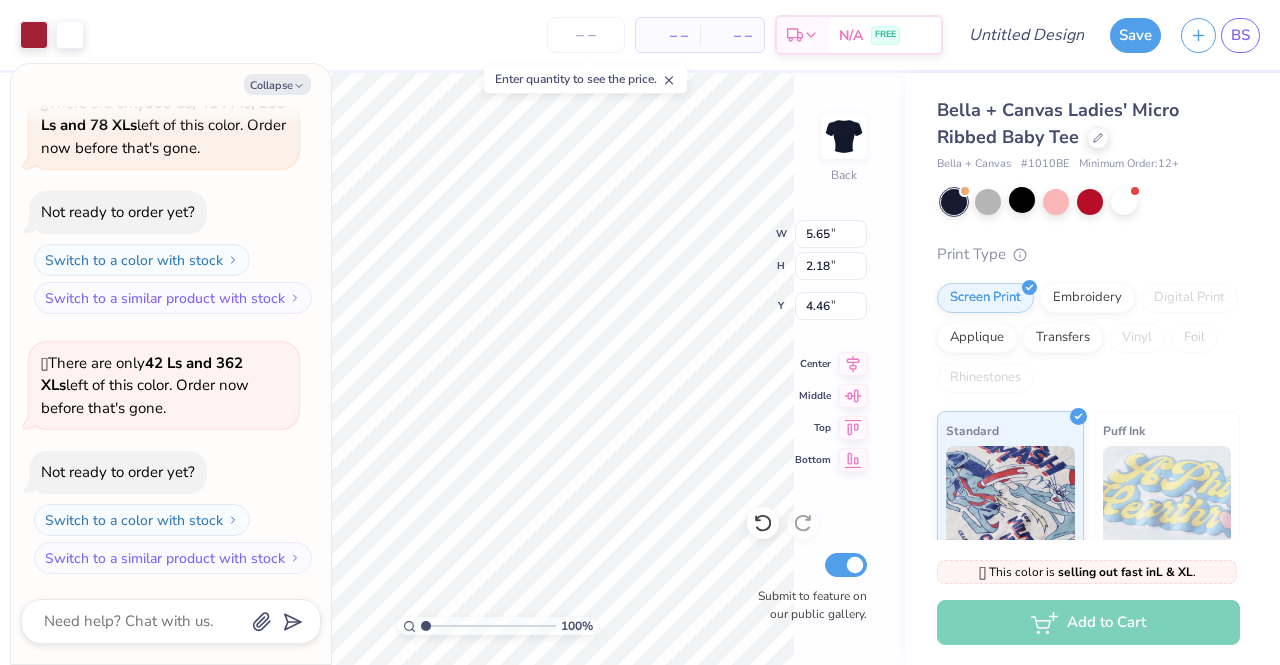 type on "x" 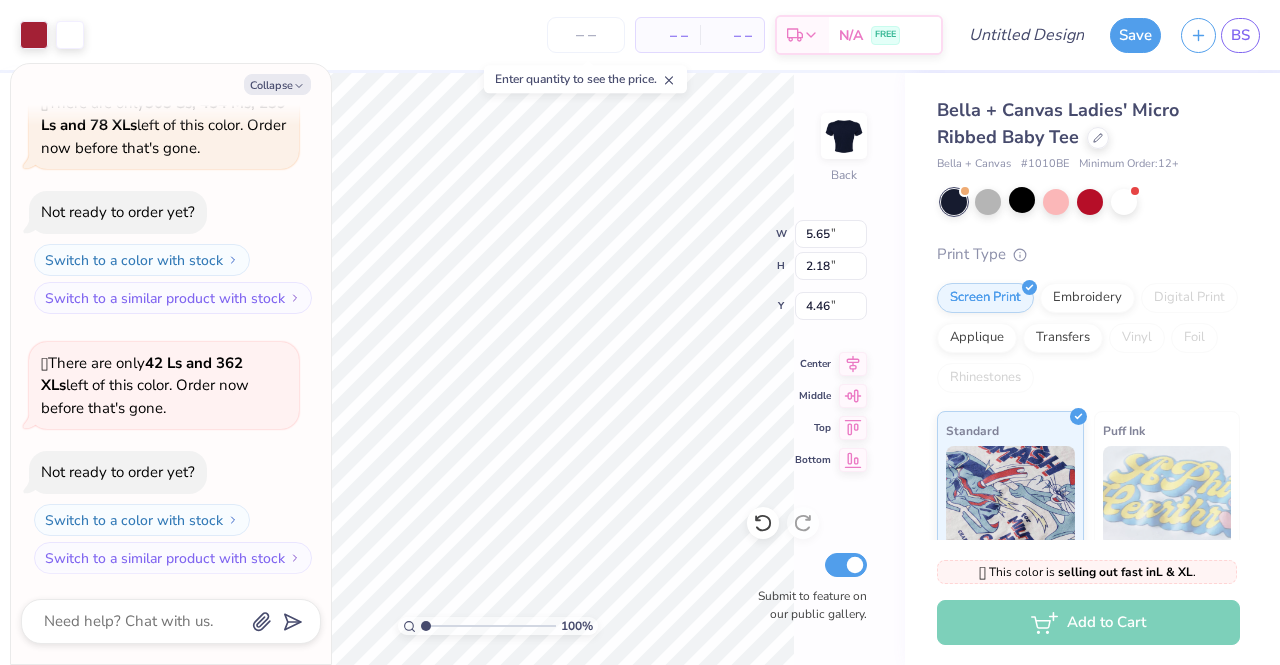 type on "7.71" 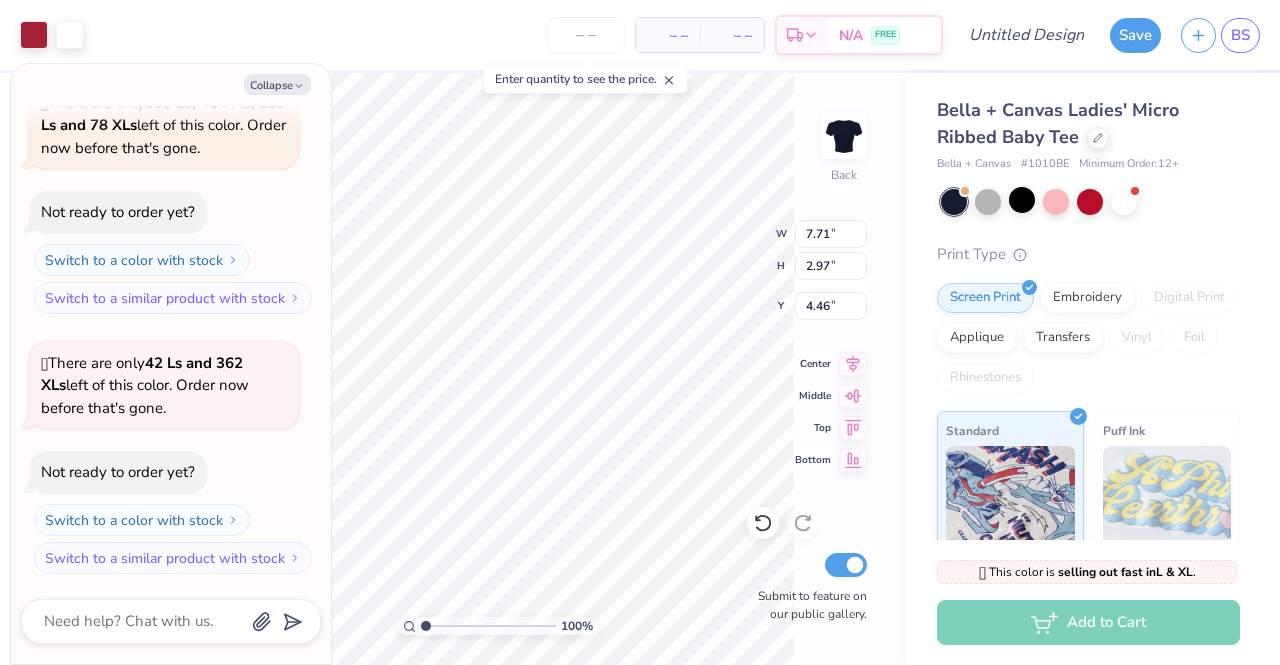 type on "x" 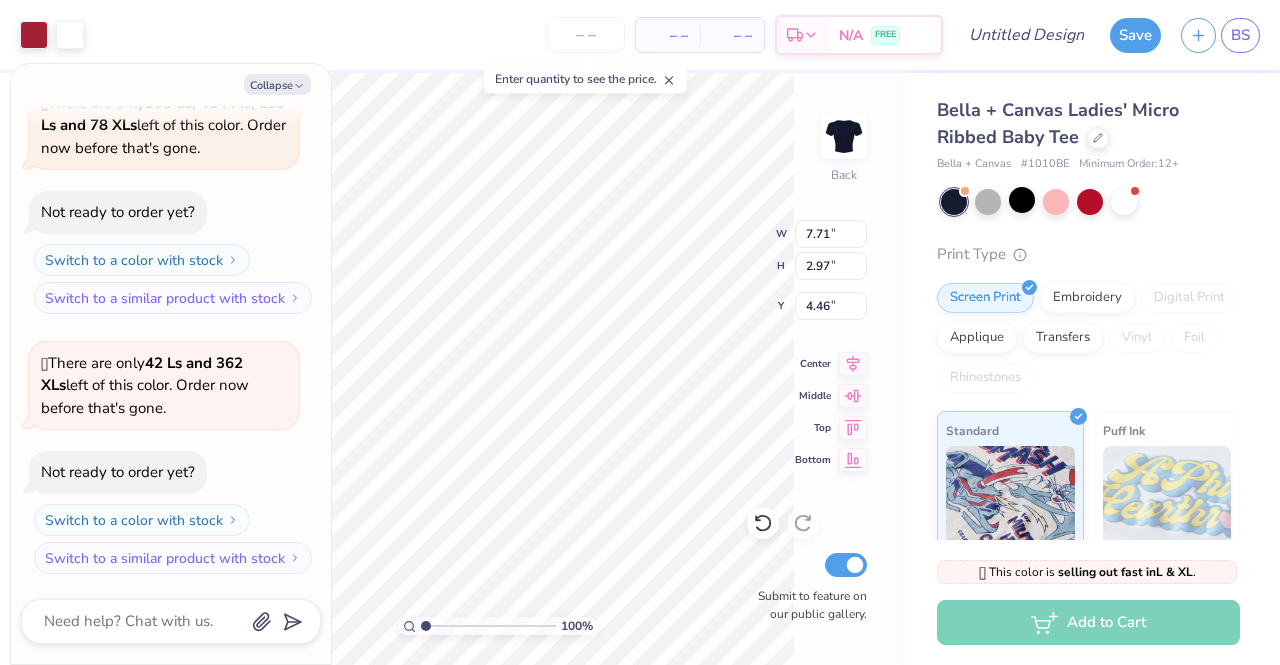 type on "4.49" 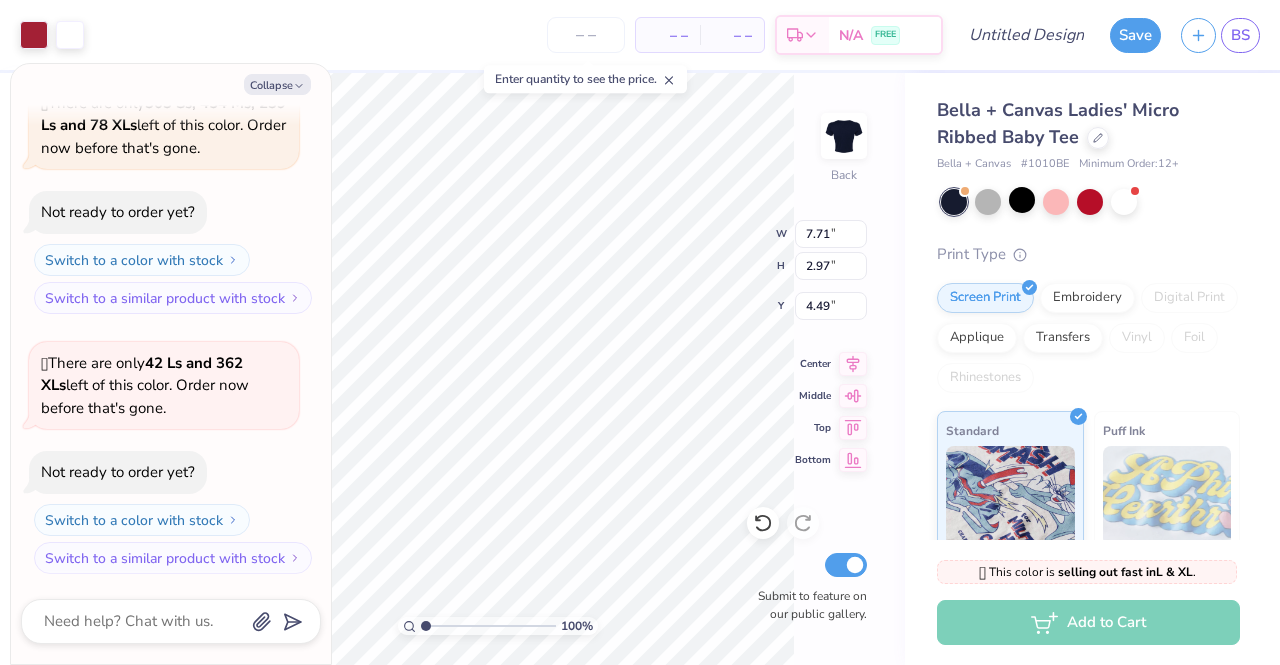 type on "x" 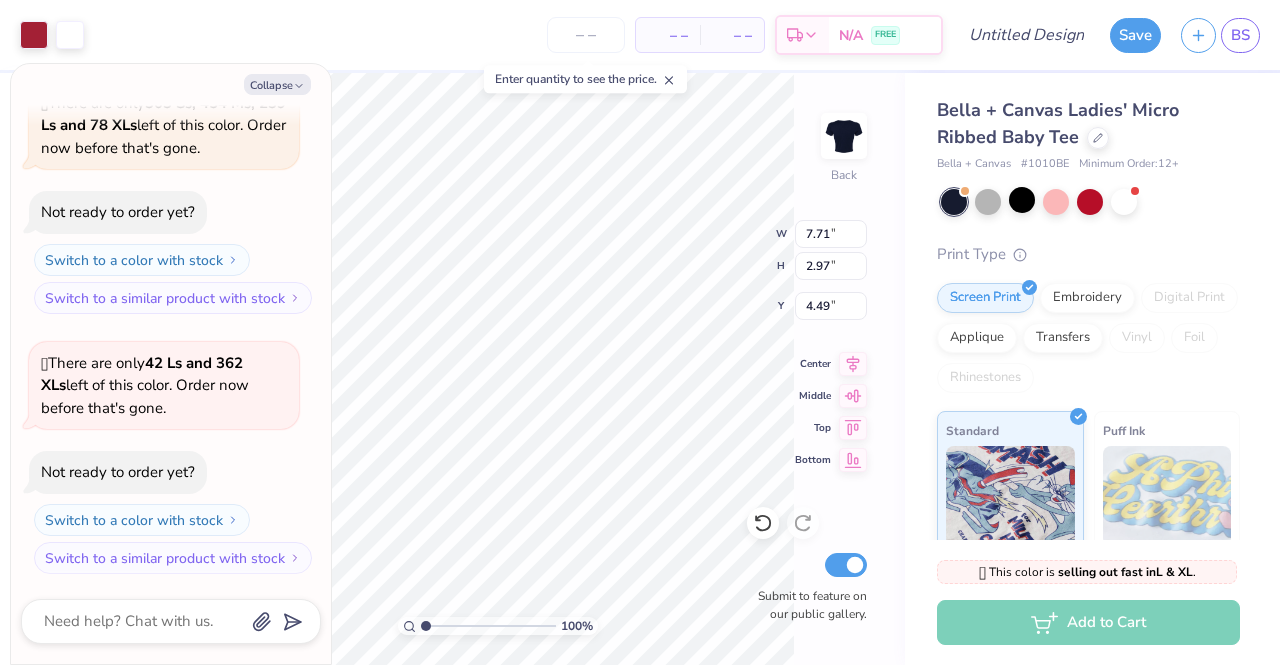 type on "6.36" 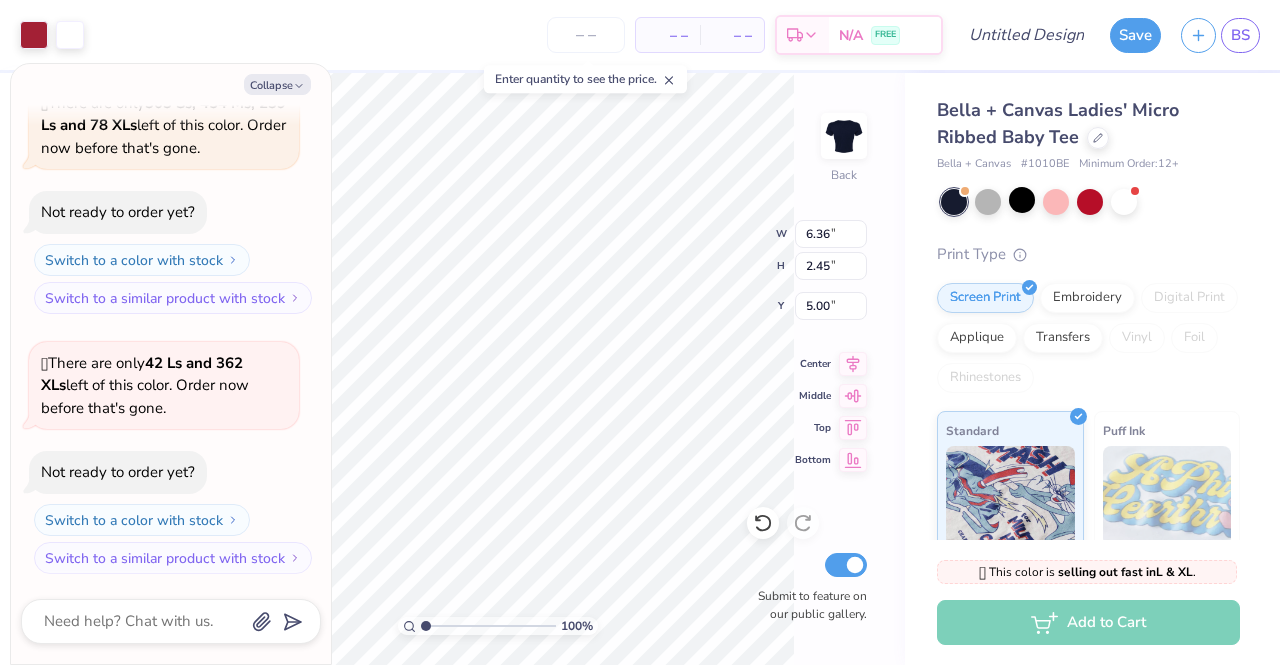 type on "x" 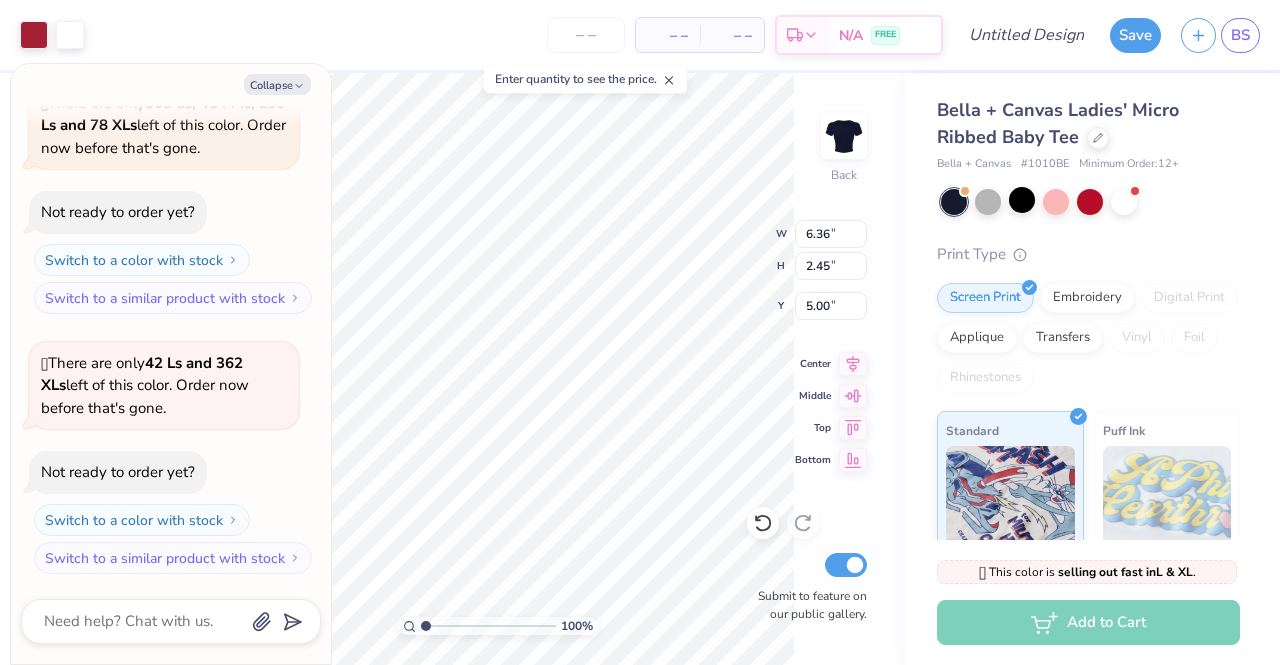 type on "4.89" 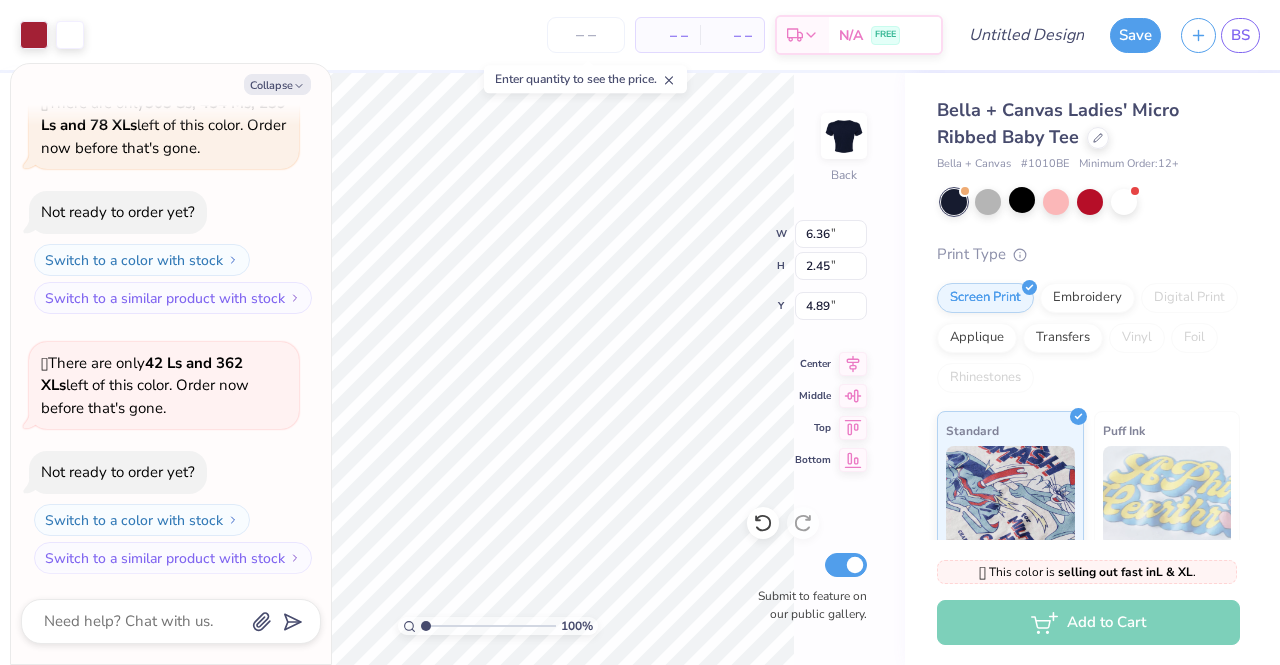 type on "x" 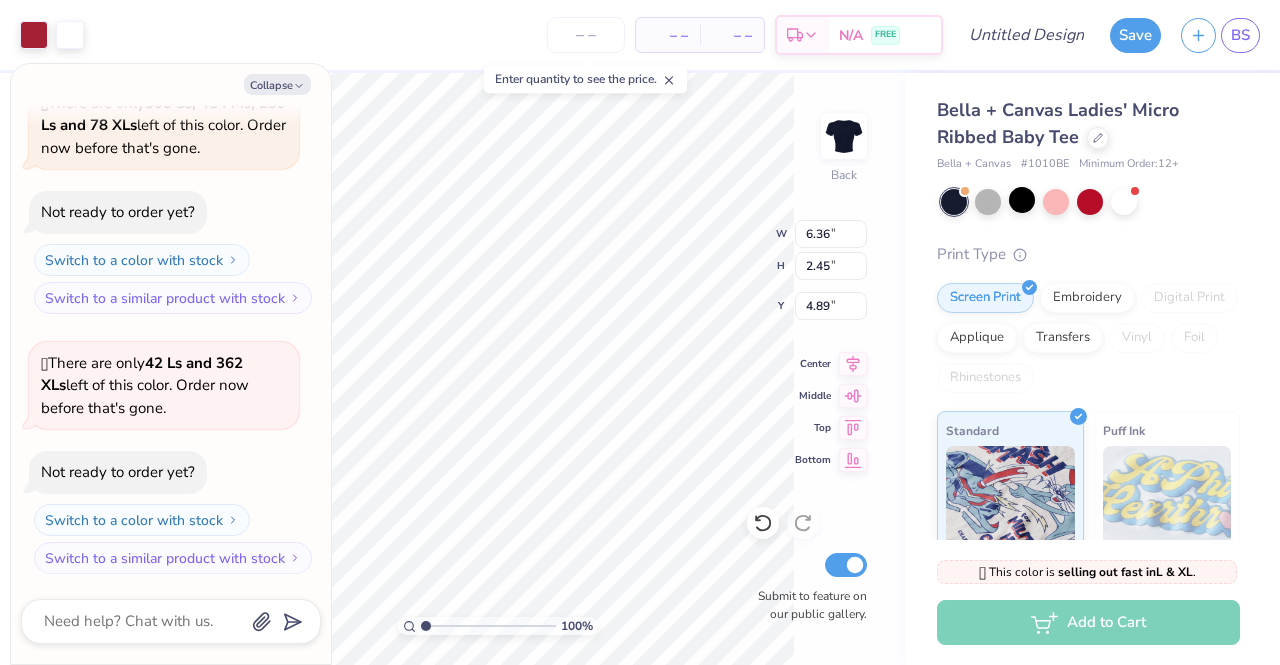 type on "3.92" 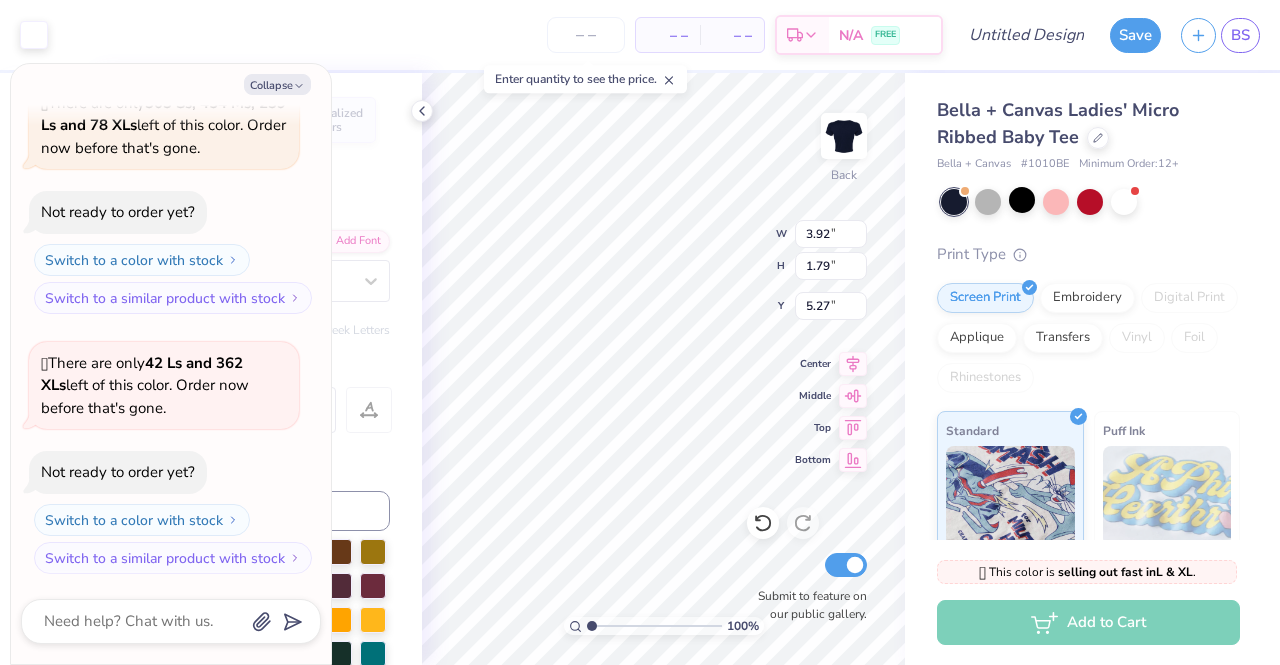 type on "x" 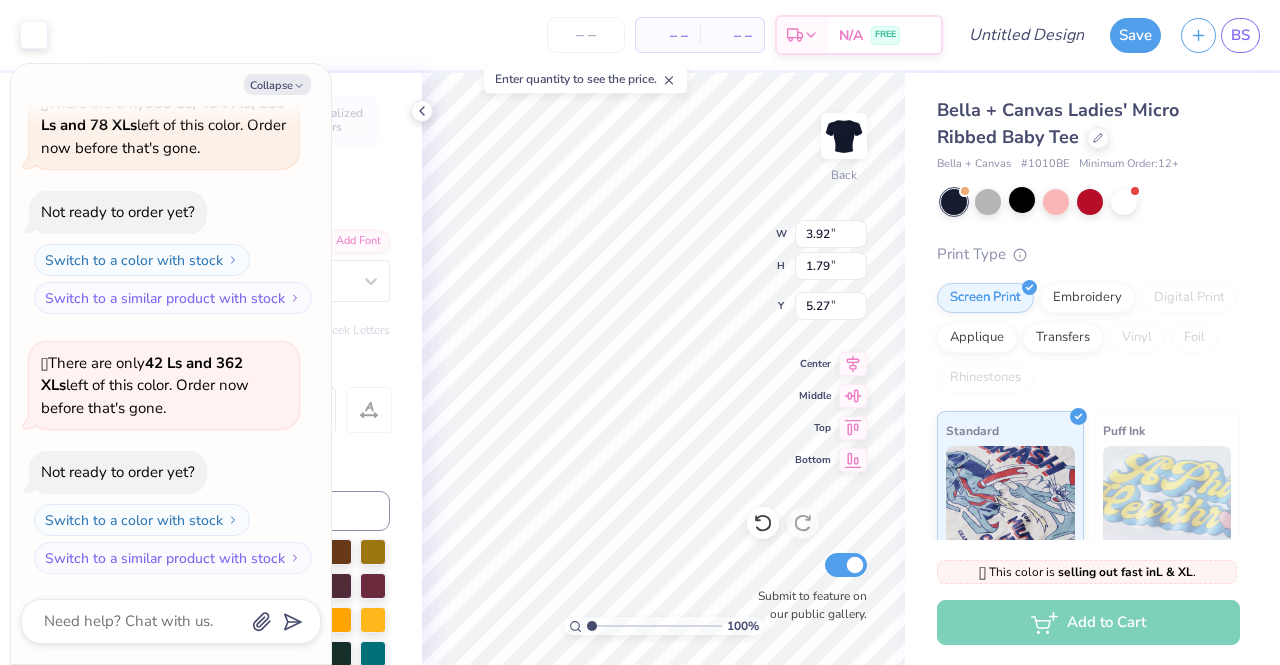 type on "6.36" 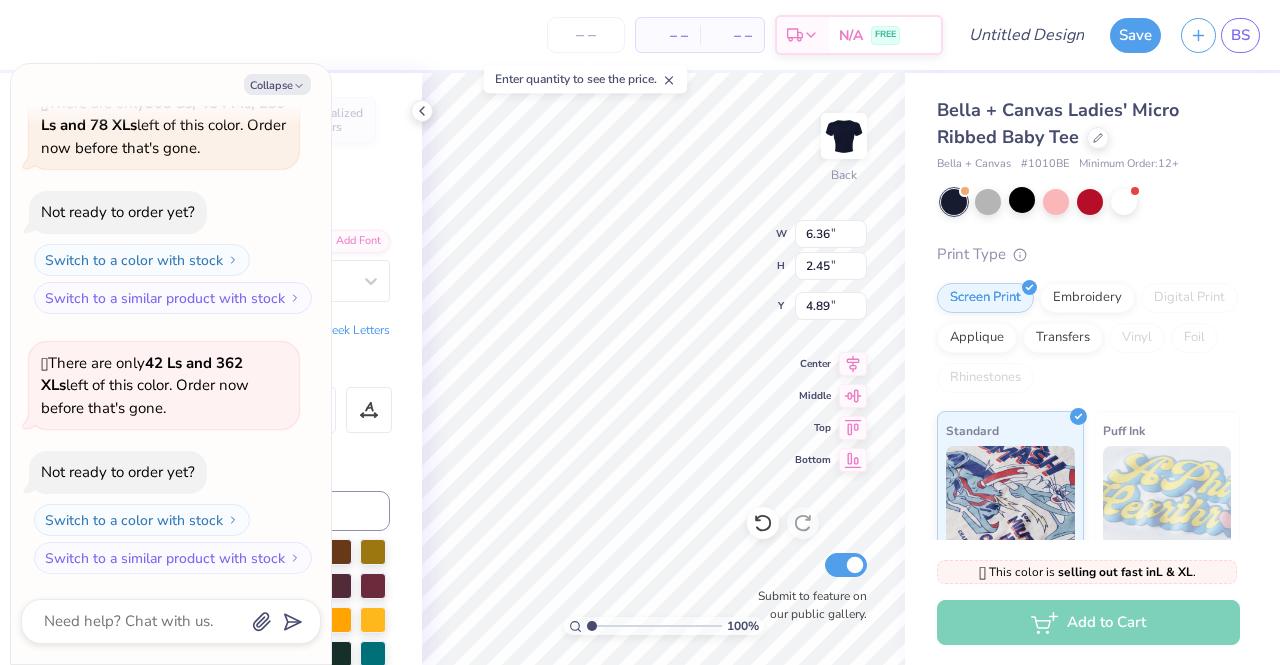 scroll, scrollTop: 16, scrollLeft: 2, axis: both 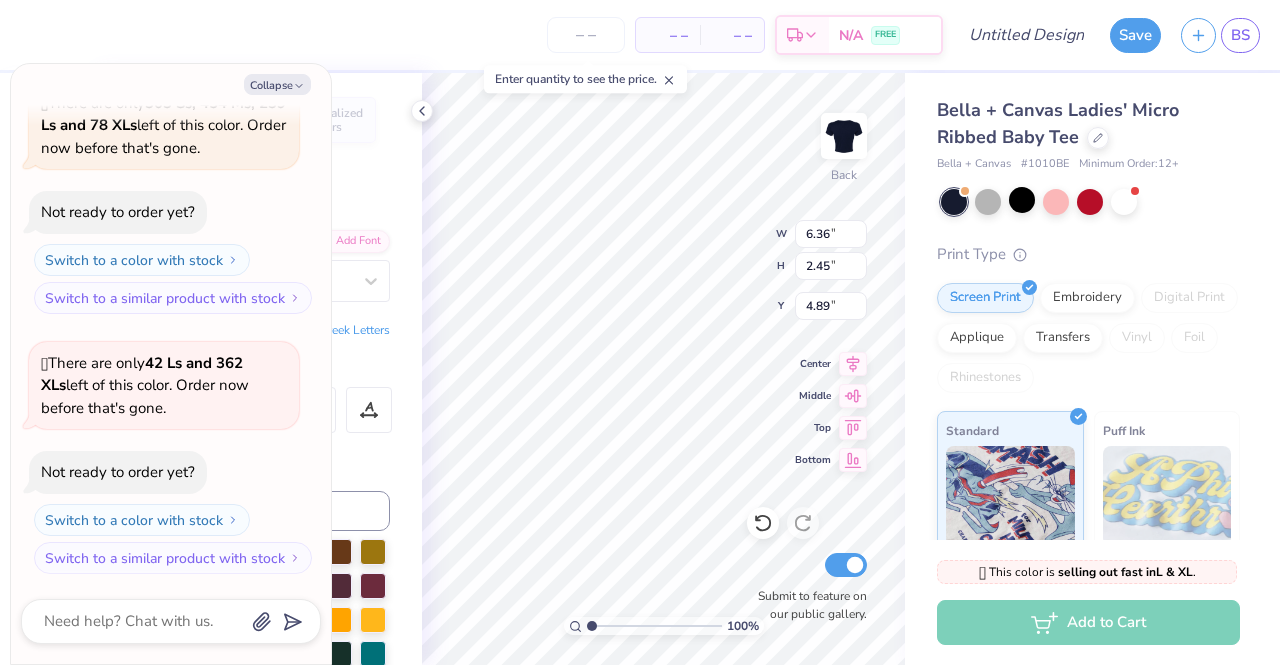 type on "x" 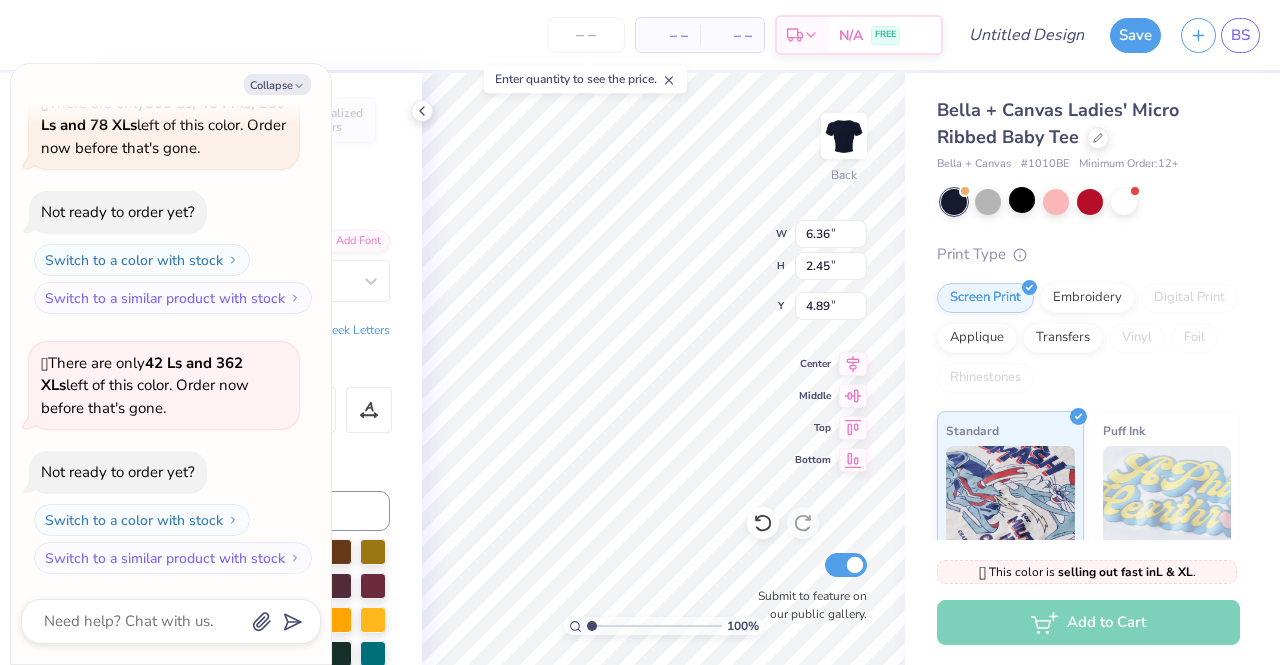 type on "FB" 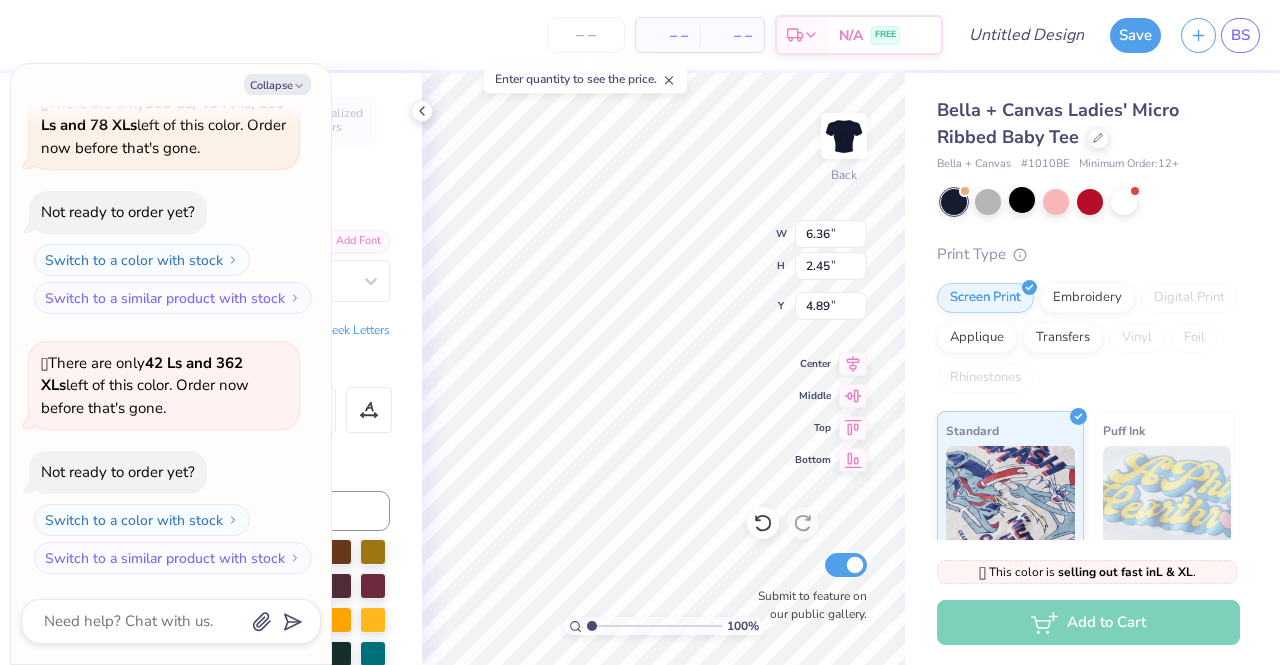 type on "x" 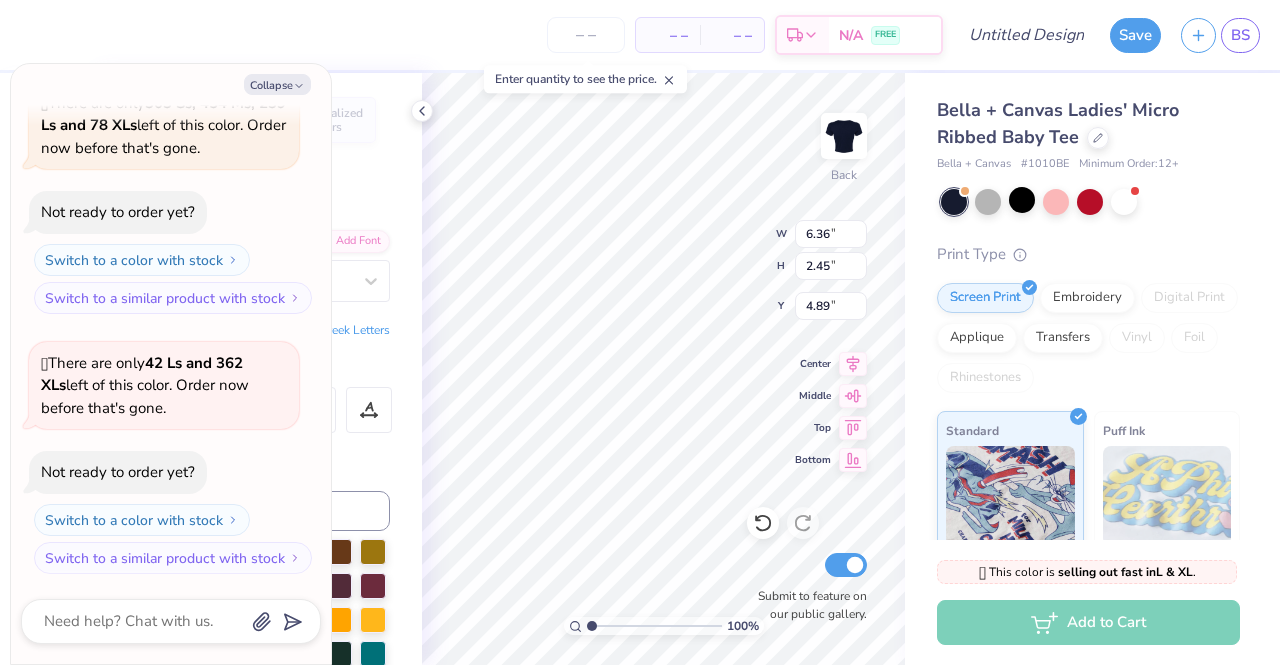 type on "AF" 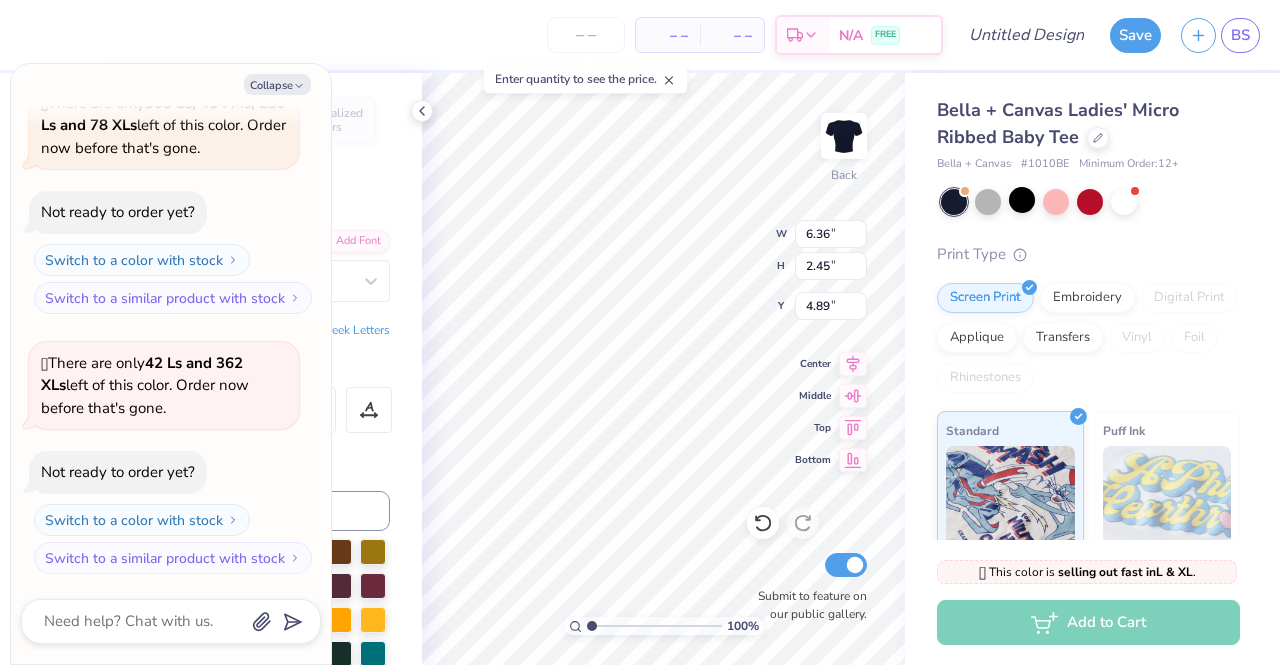type on "x" 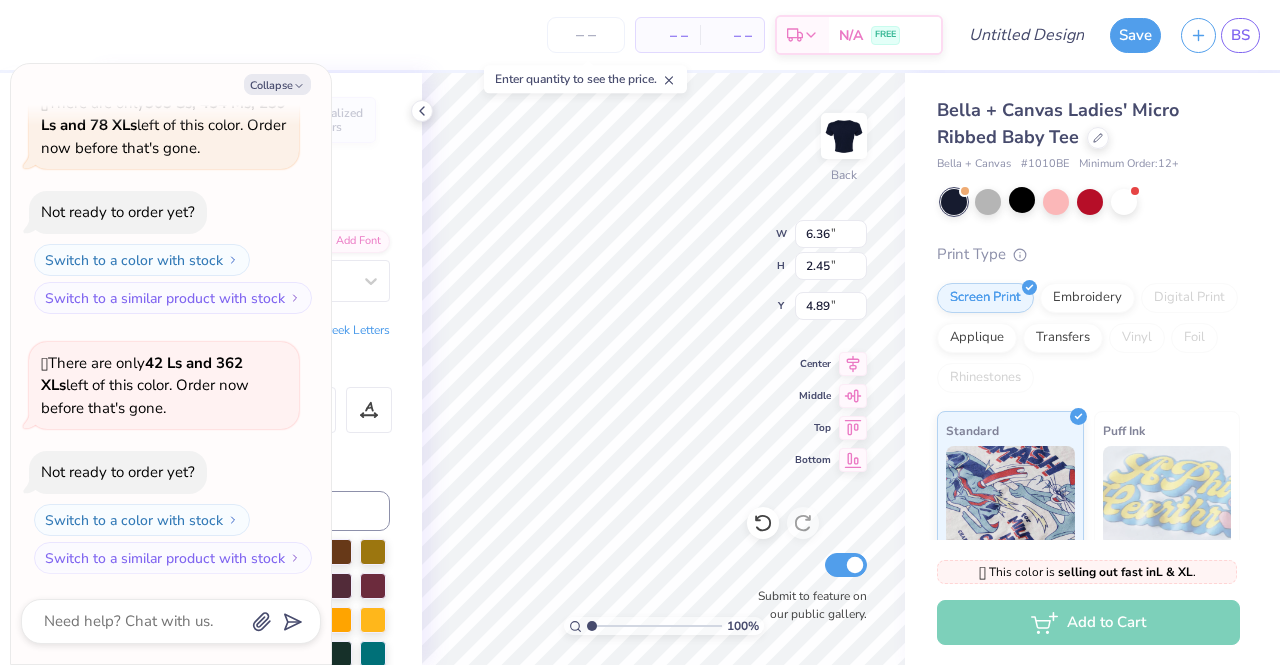 type on "AGD" 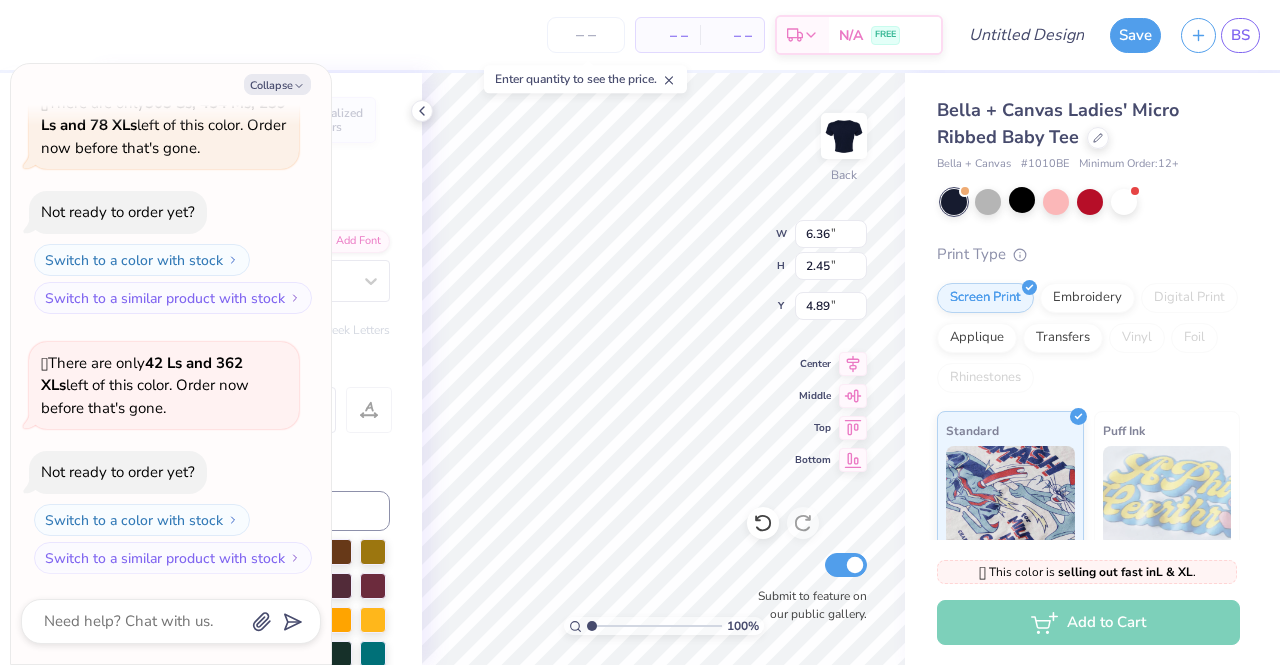 type on "x" 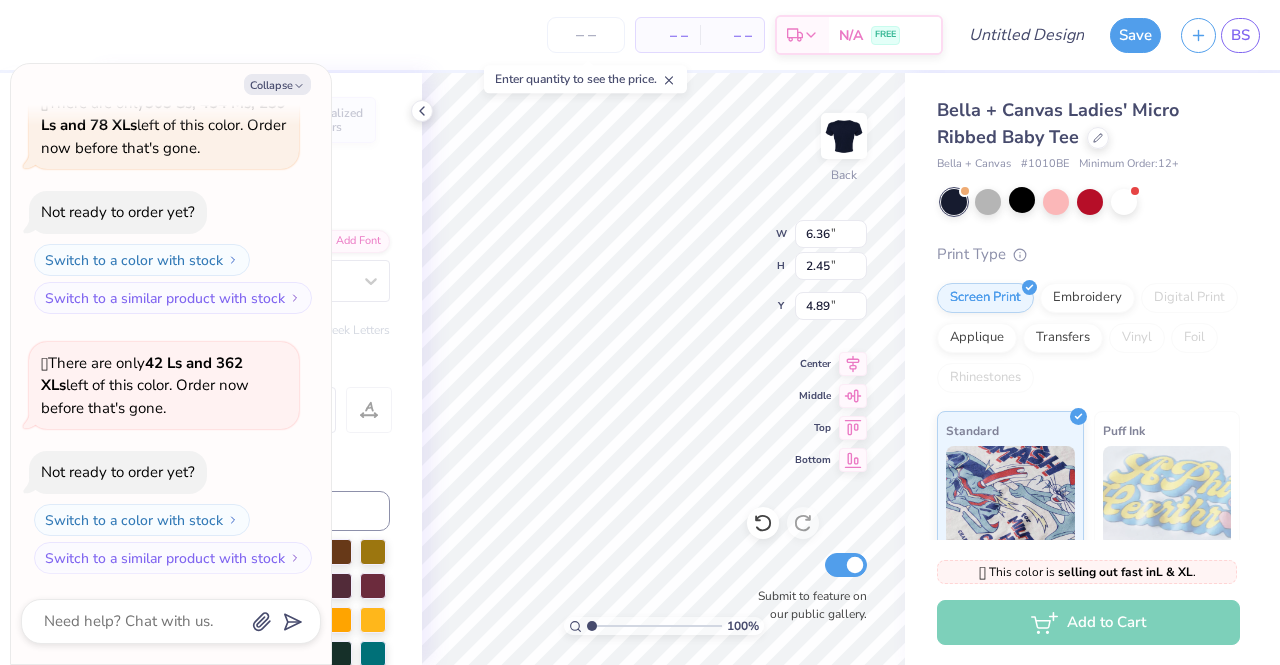 type on "3.92" 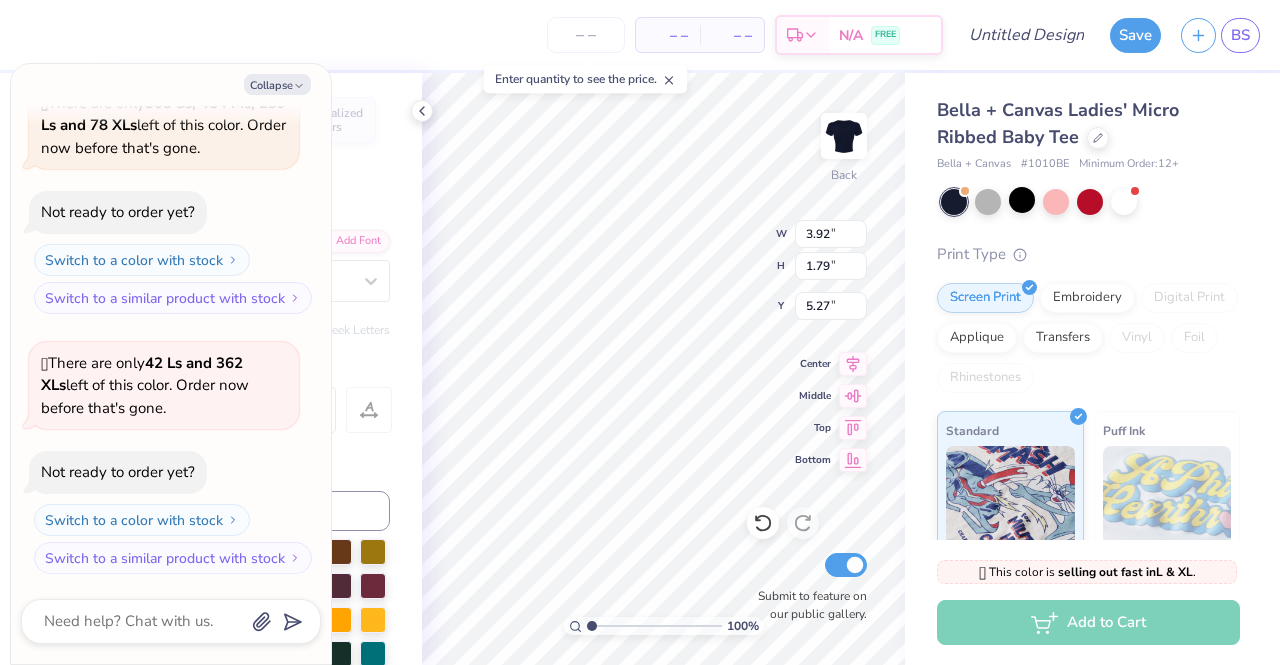 scroll, scrollTop: 16, scrollLeft: 2, axis: both 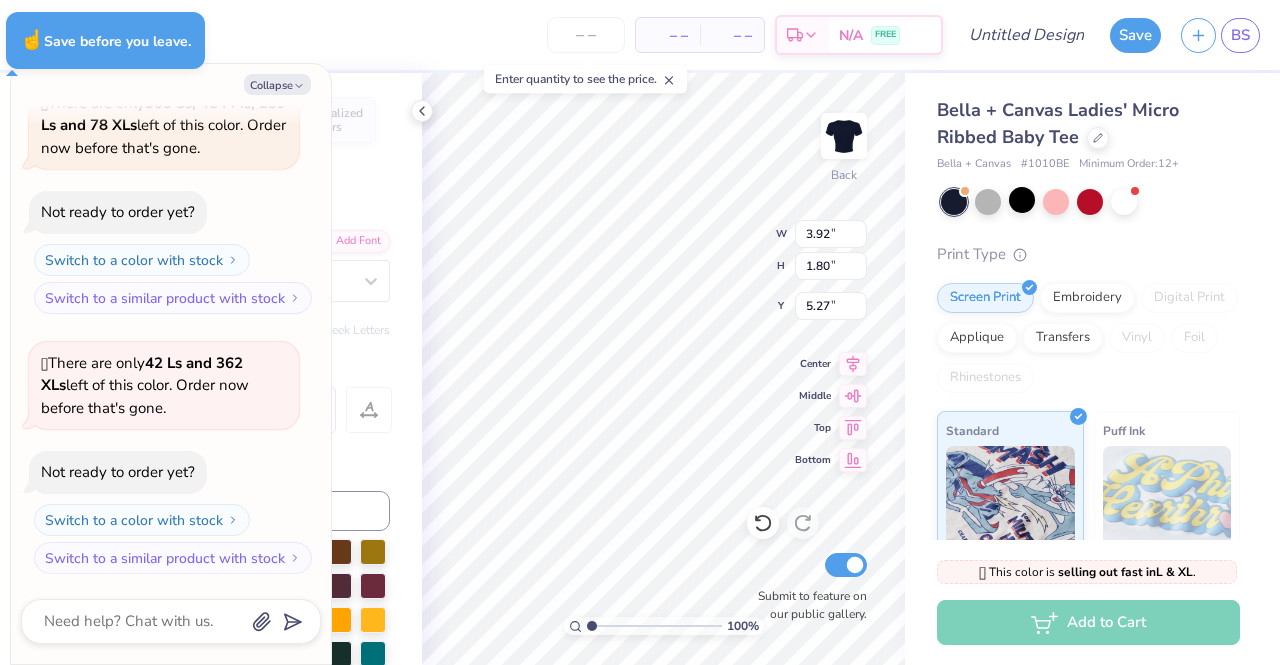 type on "x" 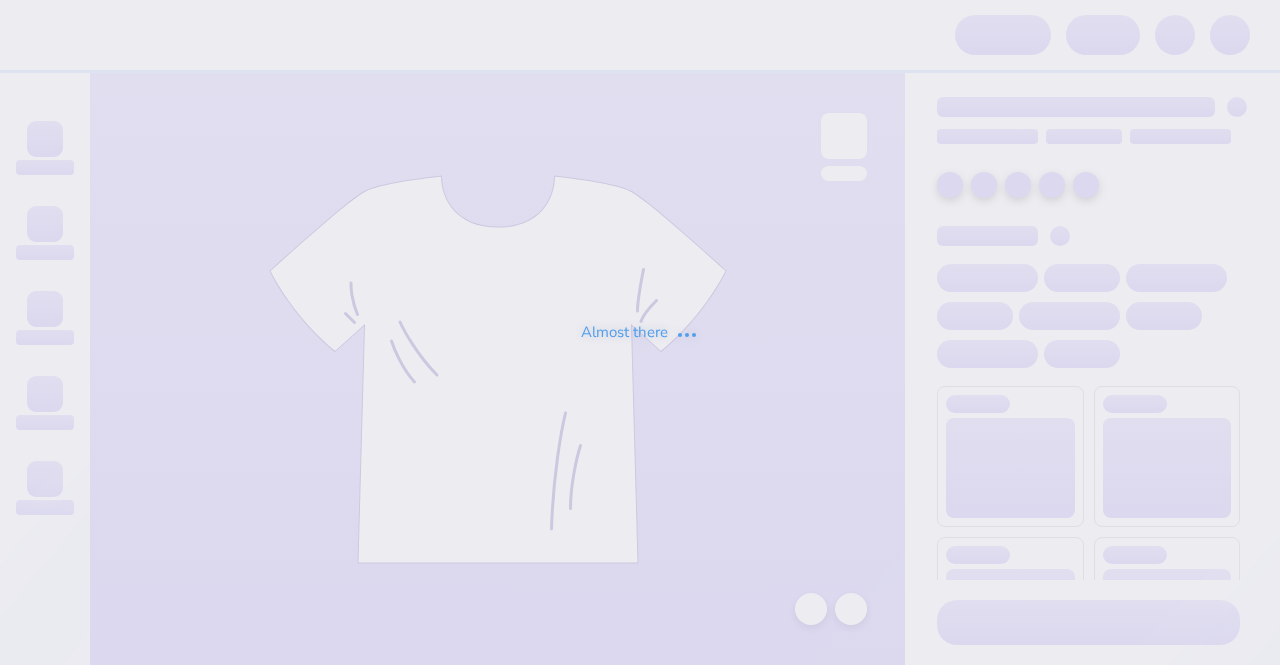 scroll, scrollTop: 0, scrollLeft: 0, axis: both 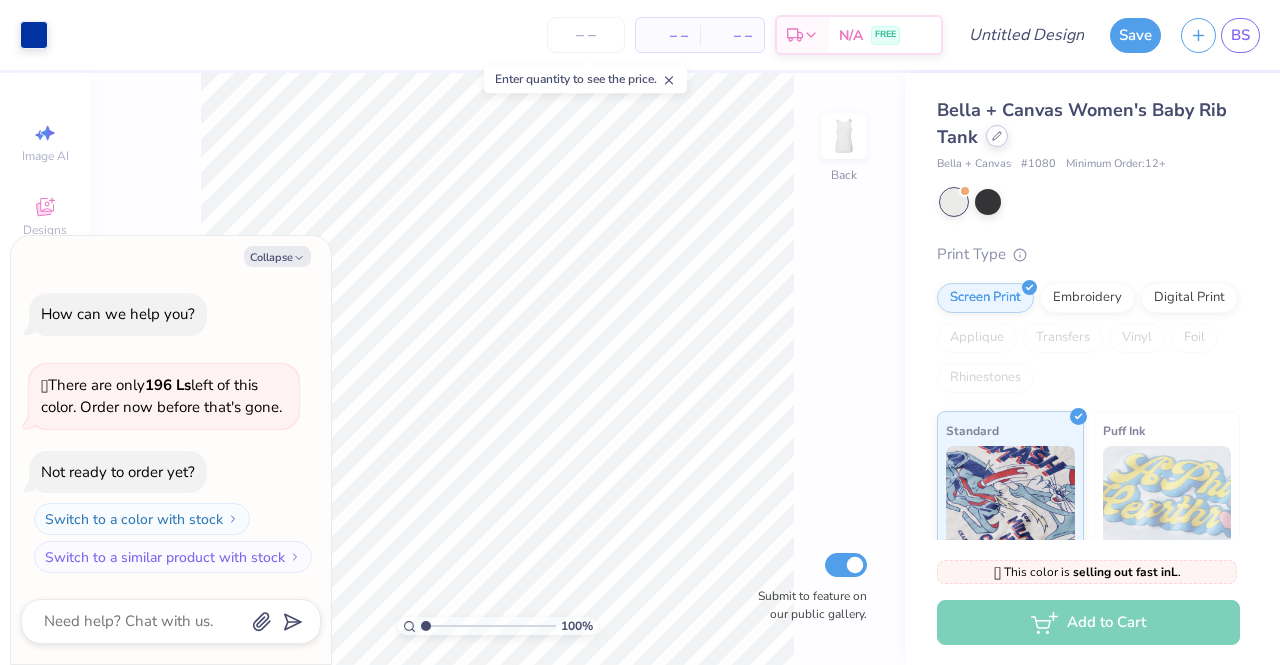 click 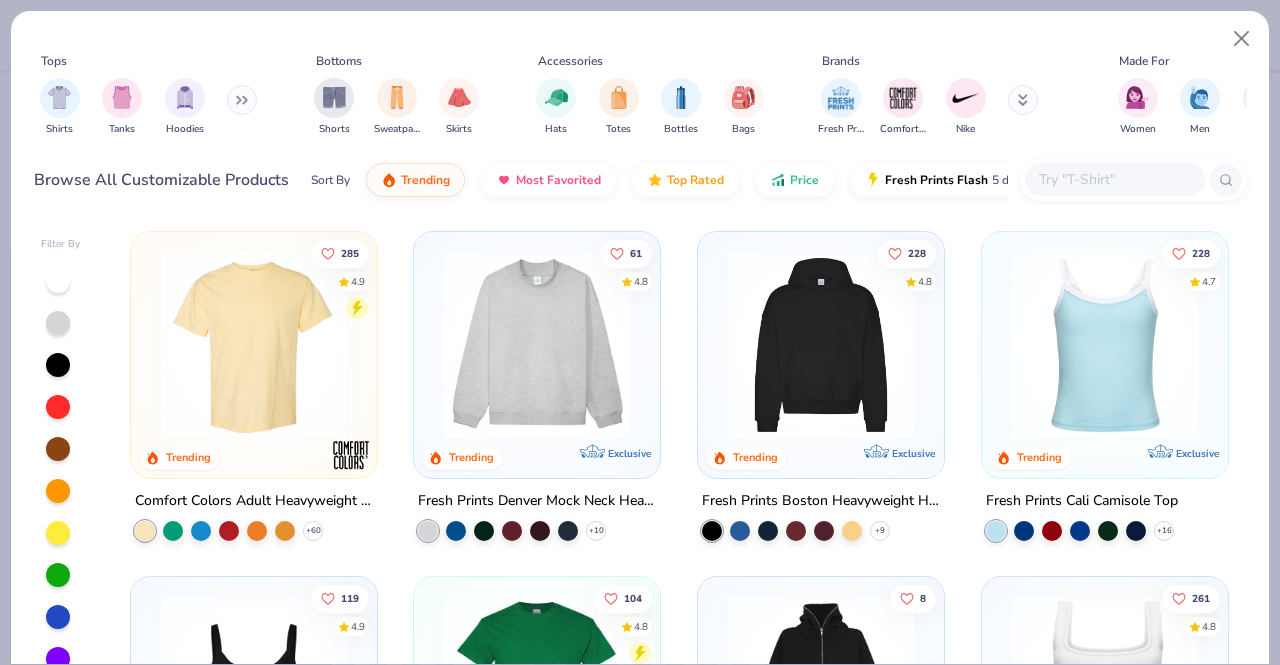 type on "x" 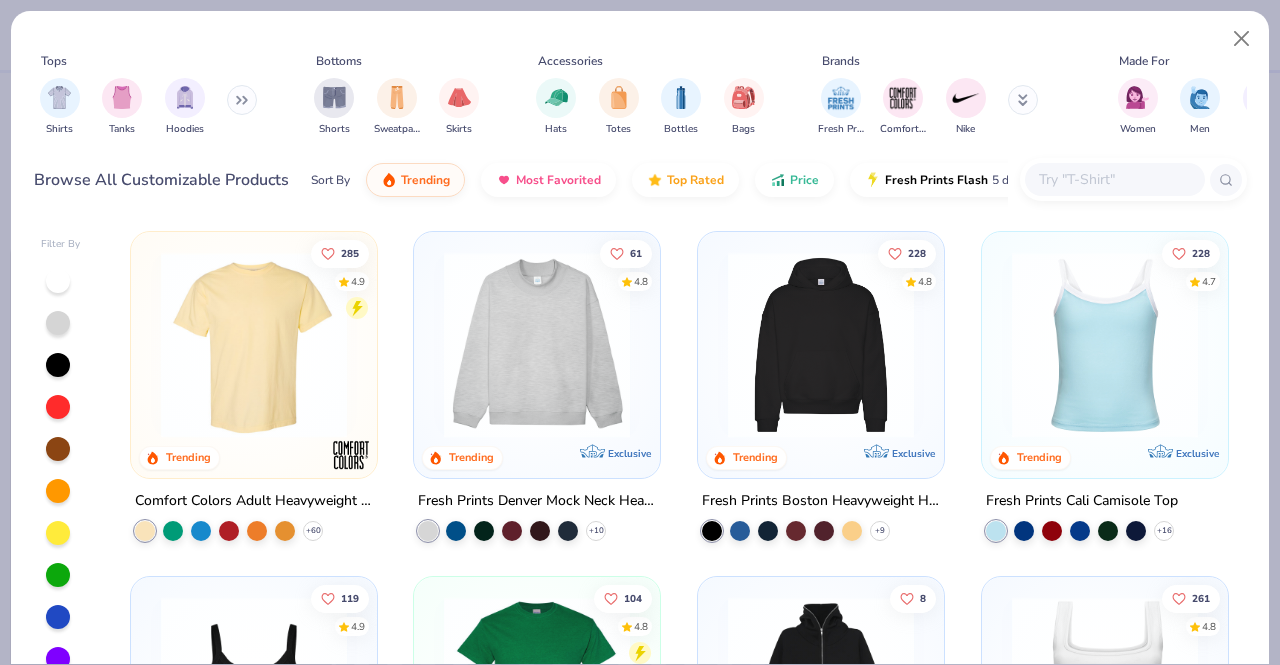 click at bounding box center (1114, 179) 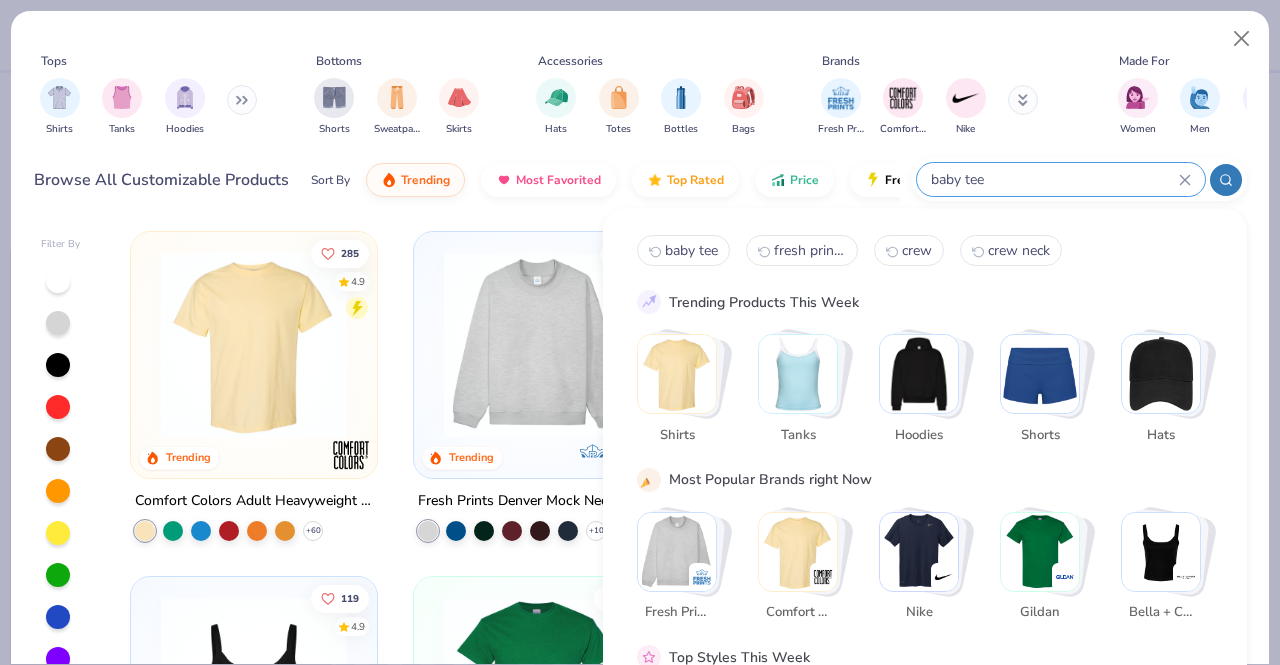 type on "baby tee" 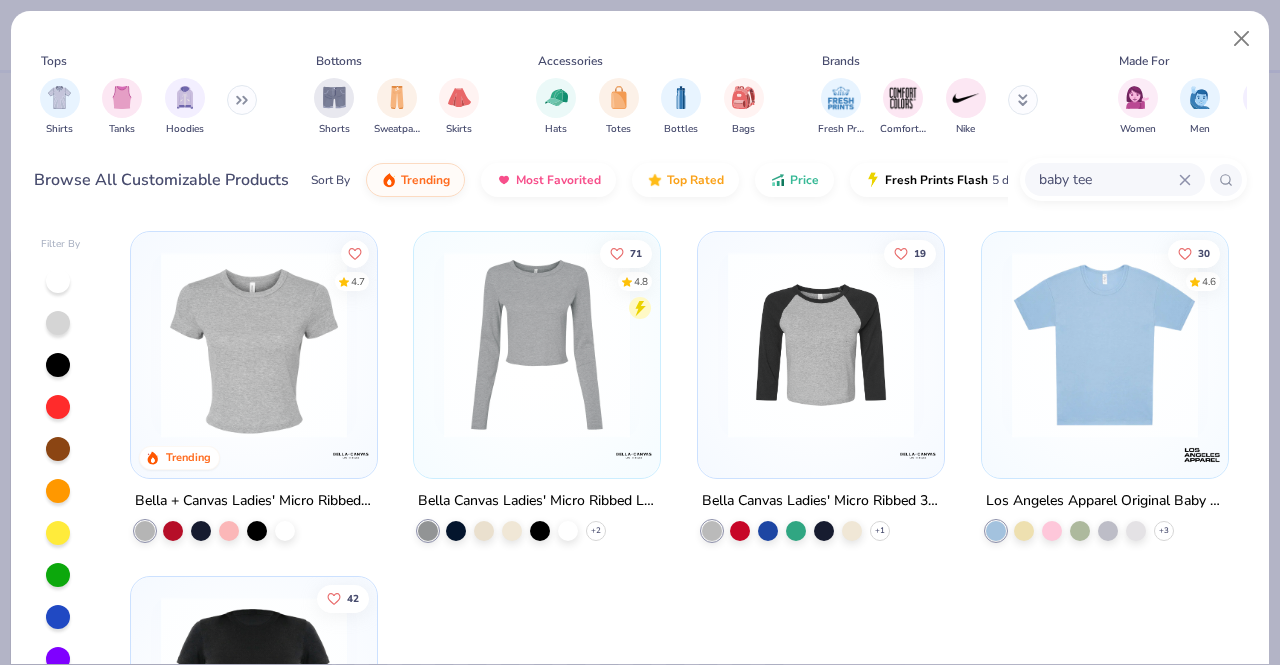 click at bounding box center [254, 345] 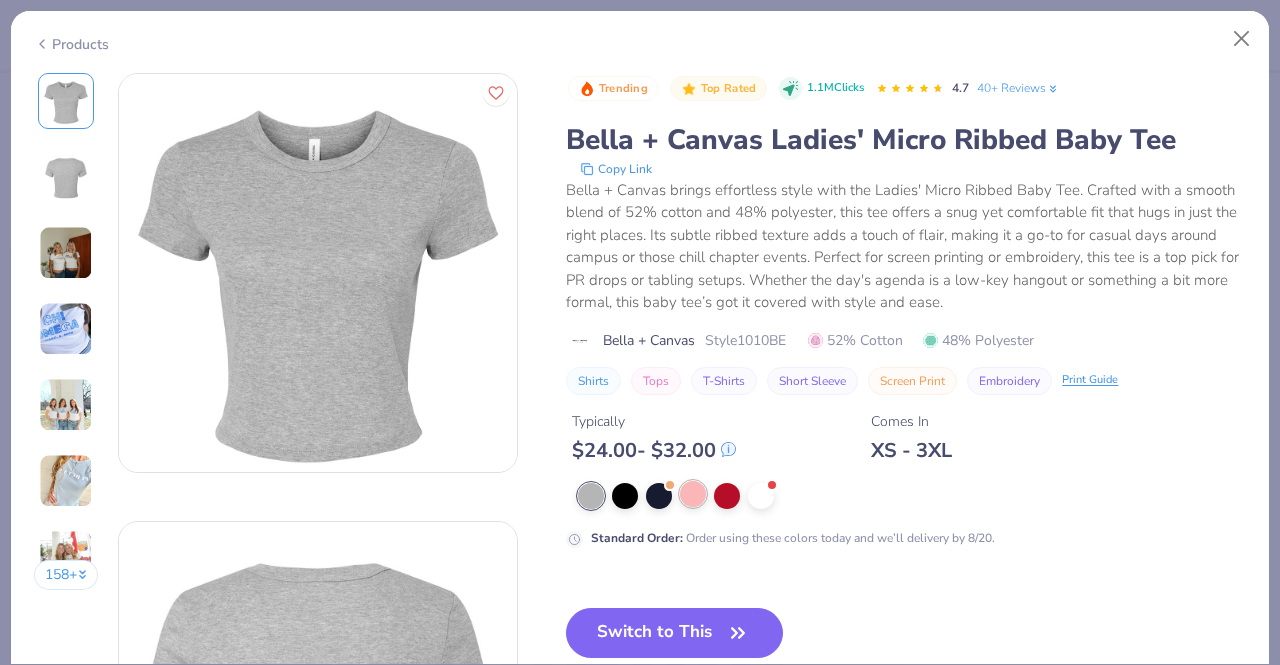 click at bounding box center [693, 494] 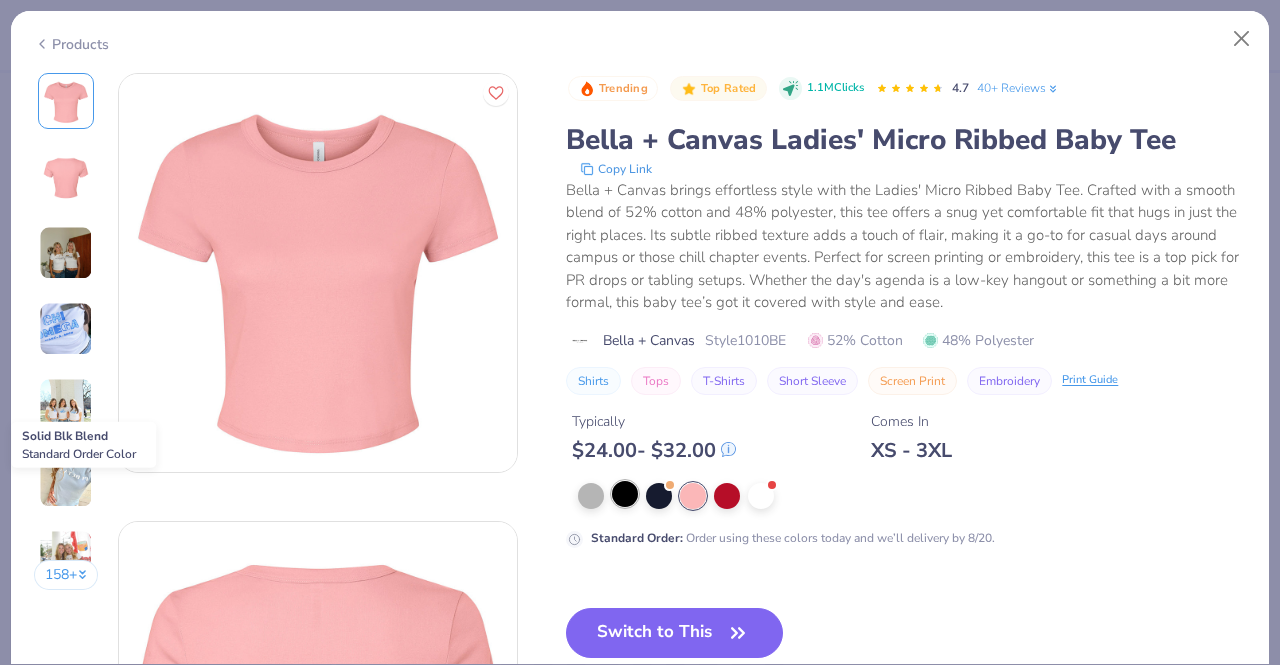 click at bounding box center [625, 494] 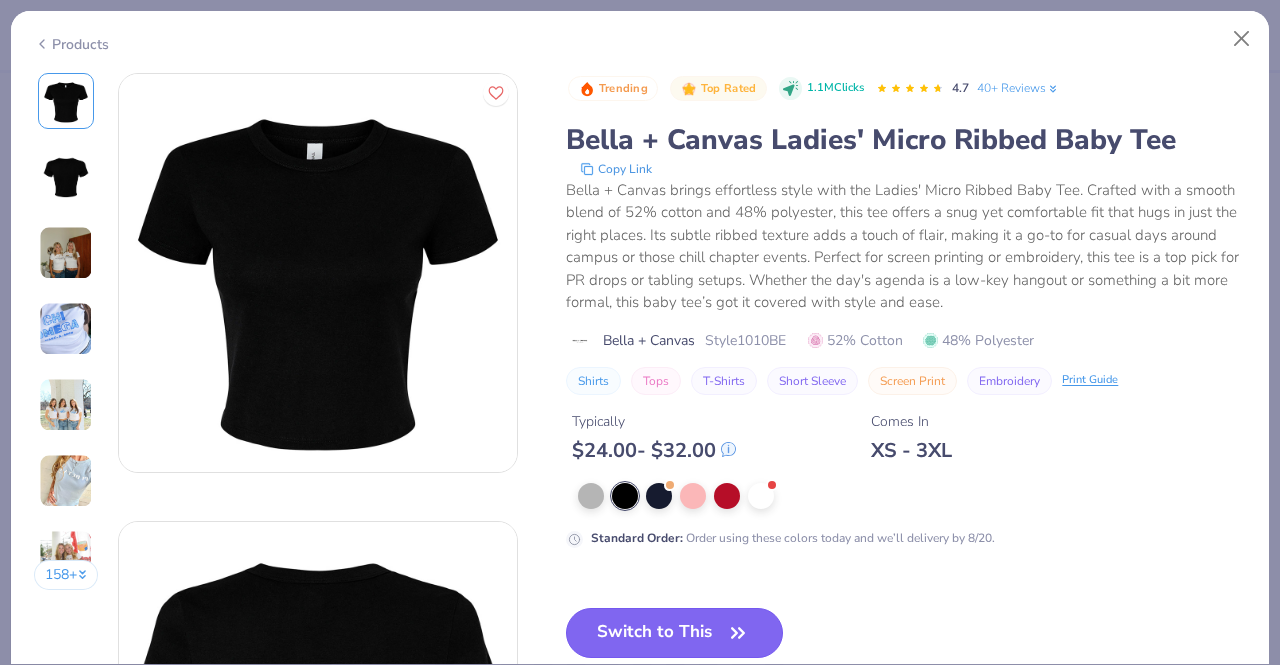 click on "Switch to This" at bounding box center [674, 633] 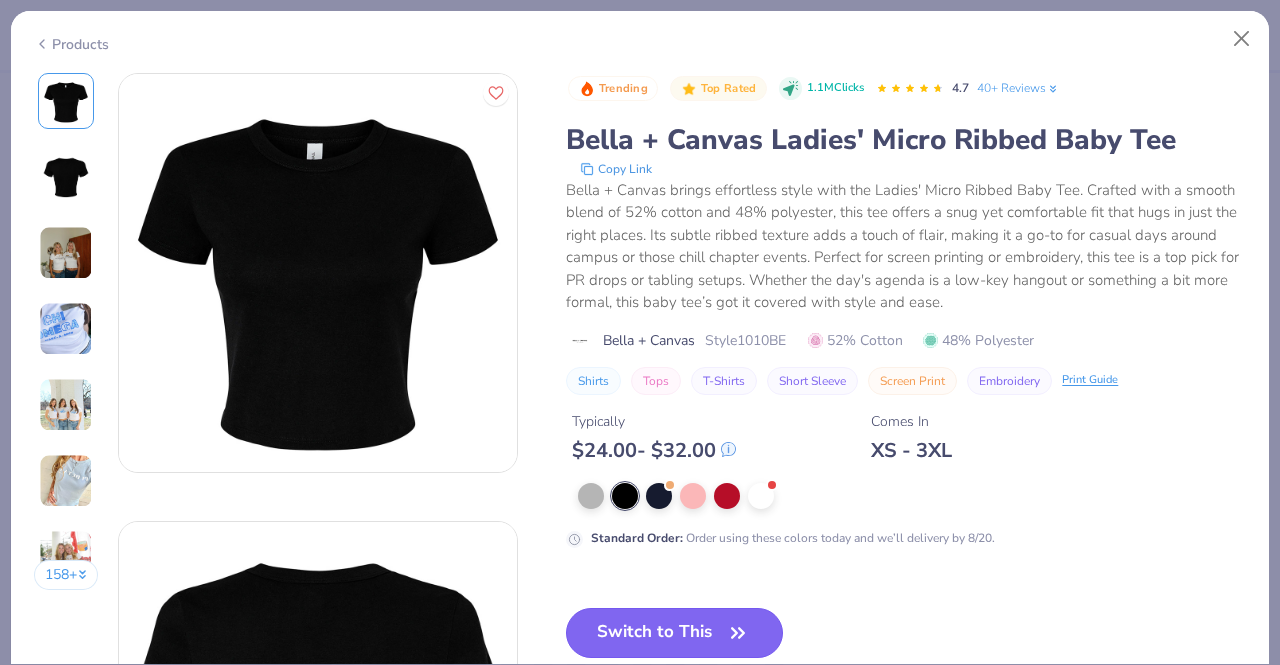 click 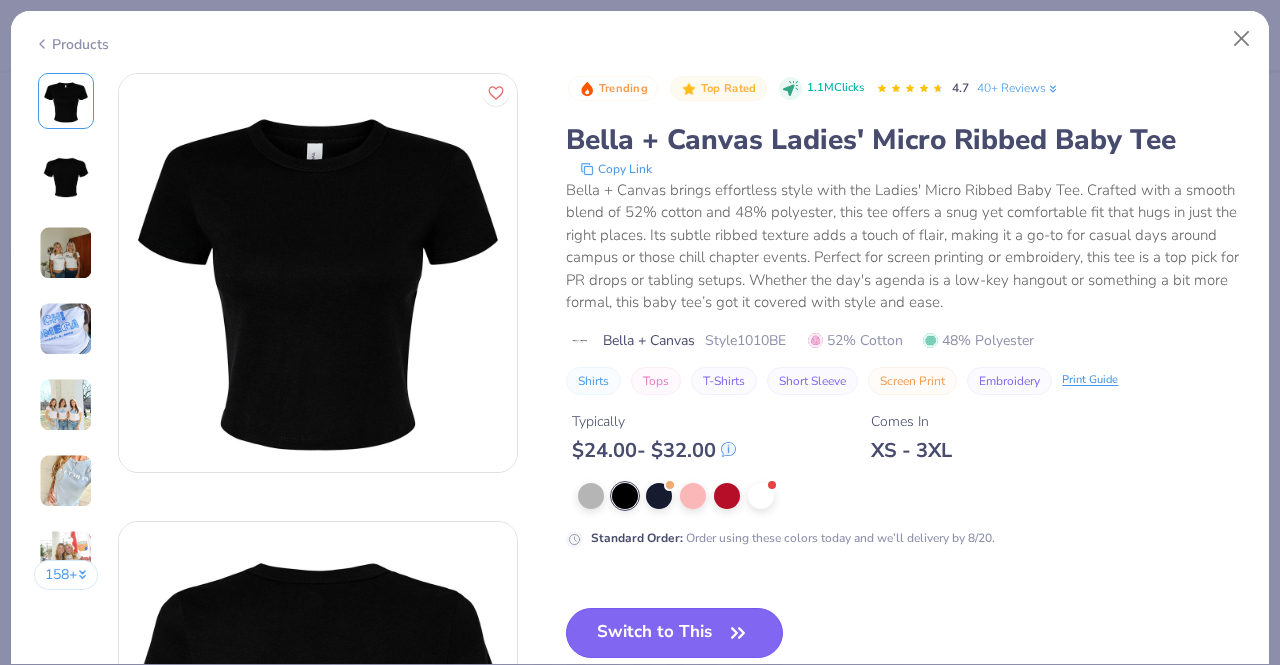 click on "Switch to This" at bounding box center (674, 633) 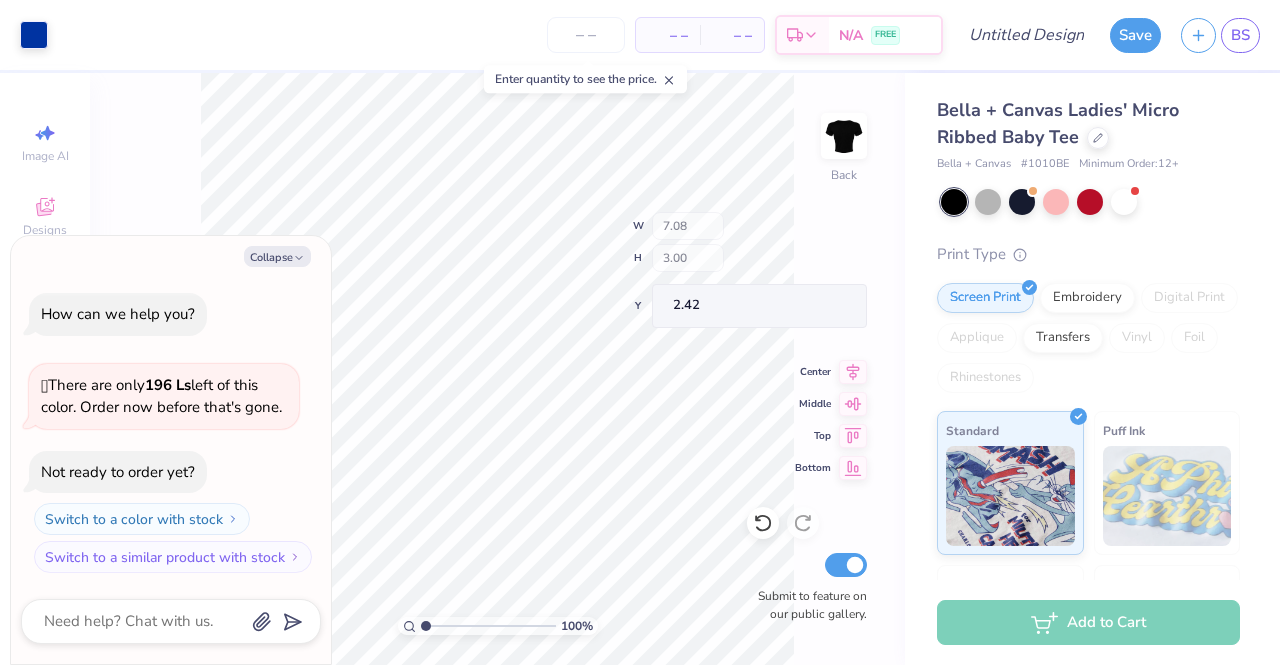 type on "x" 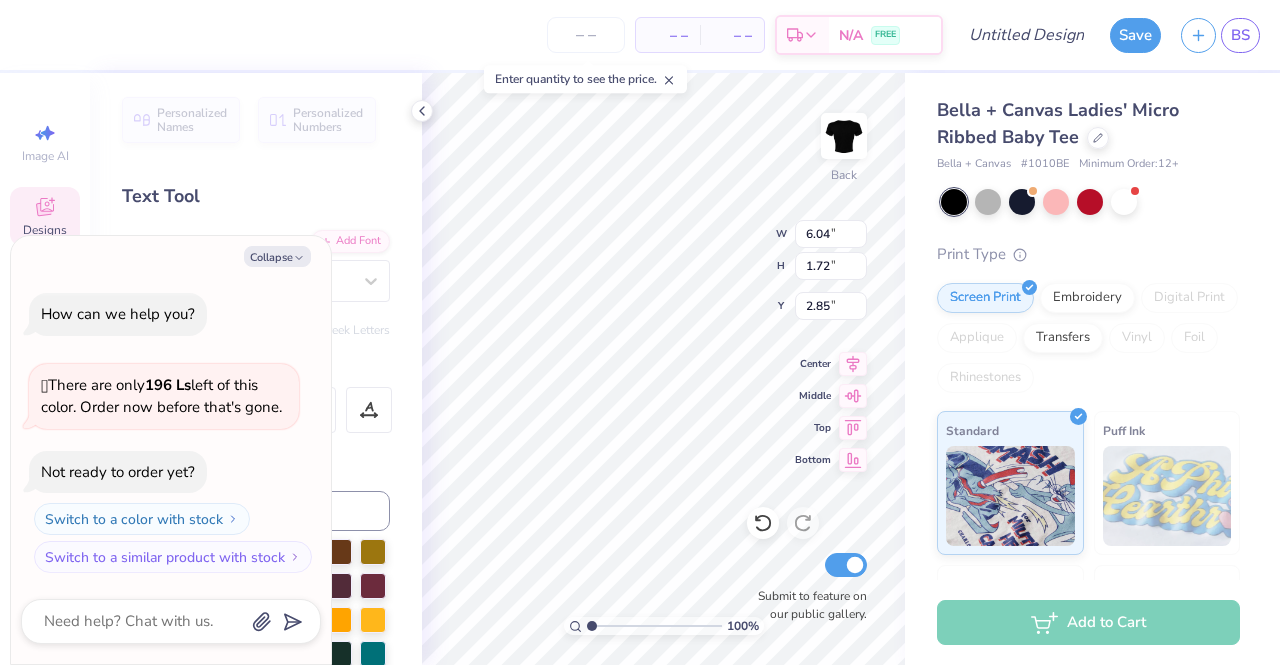 type on "Delta" 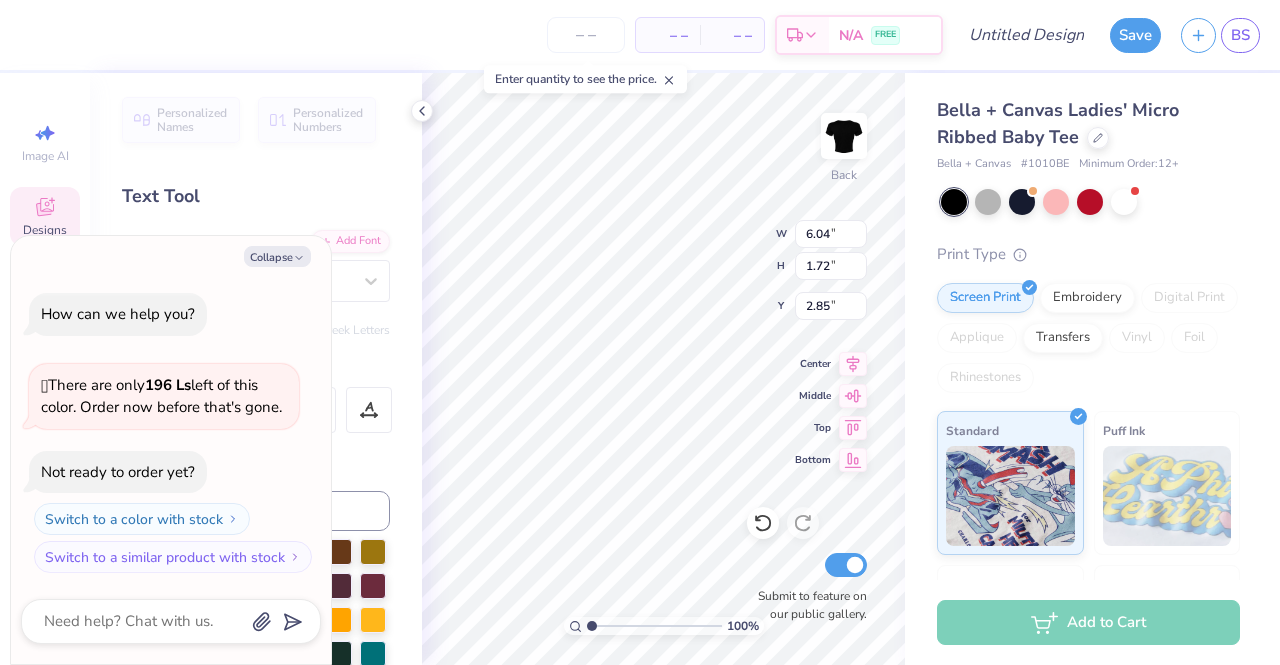 type on "x" 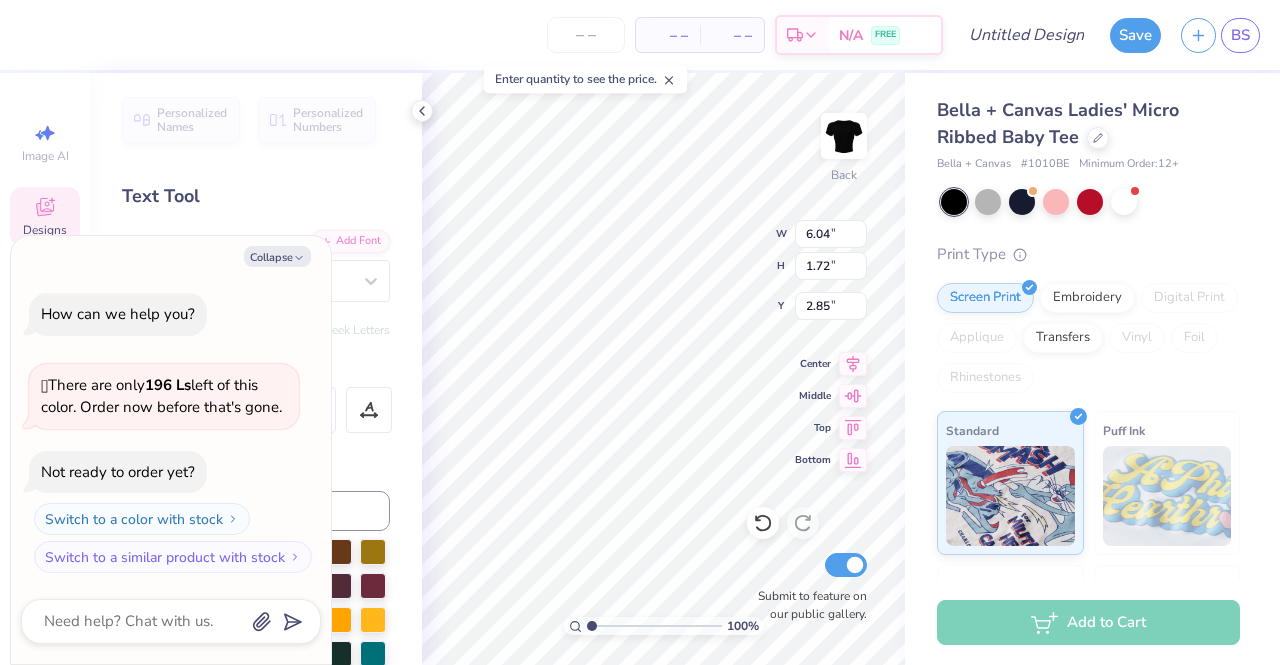 type on "x" 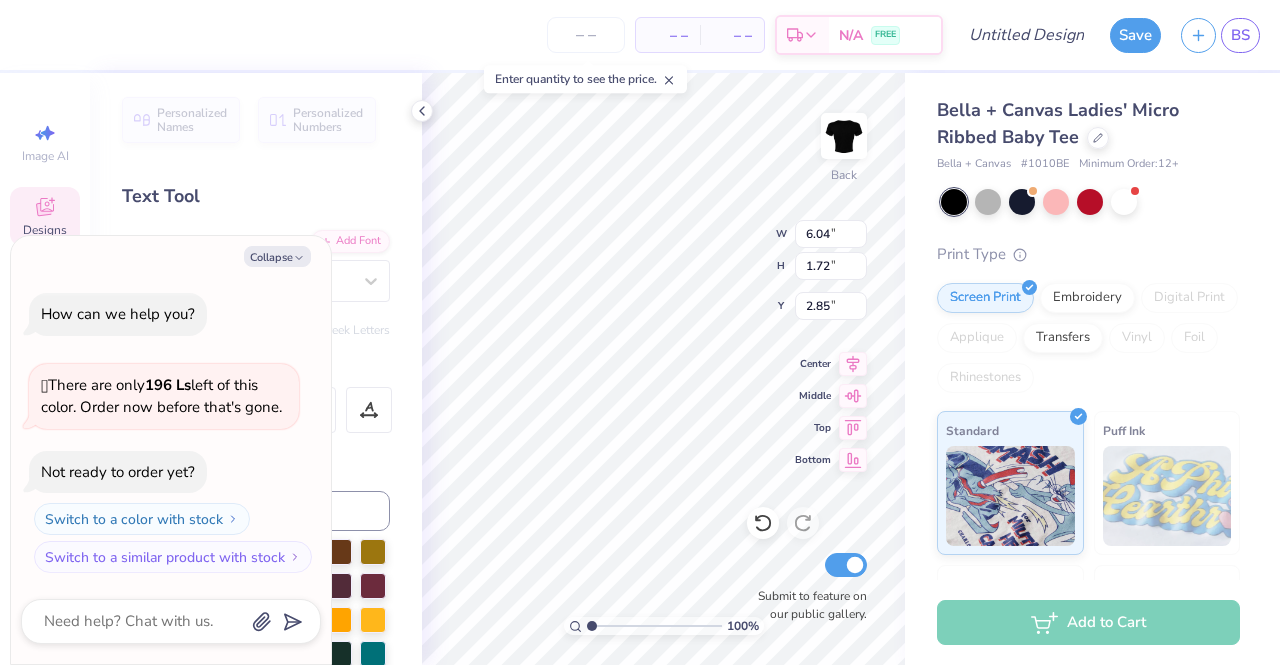 type on "4.85" 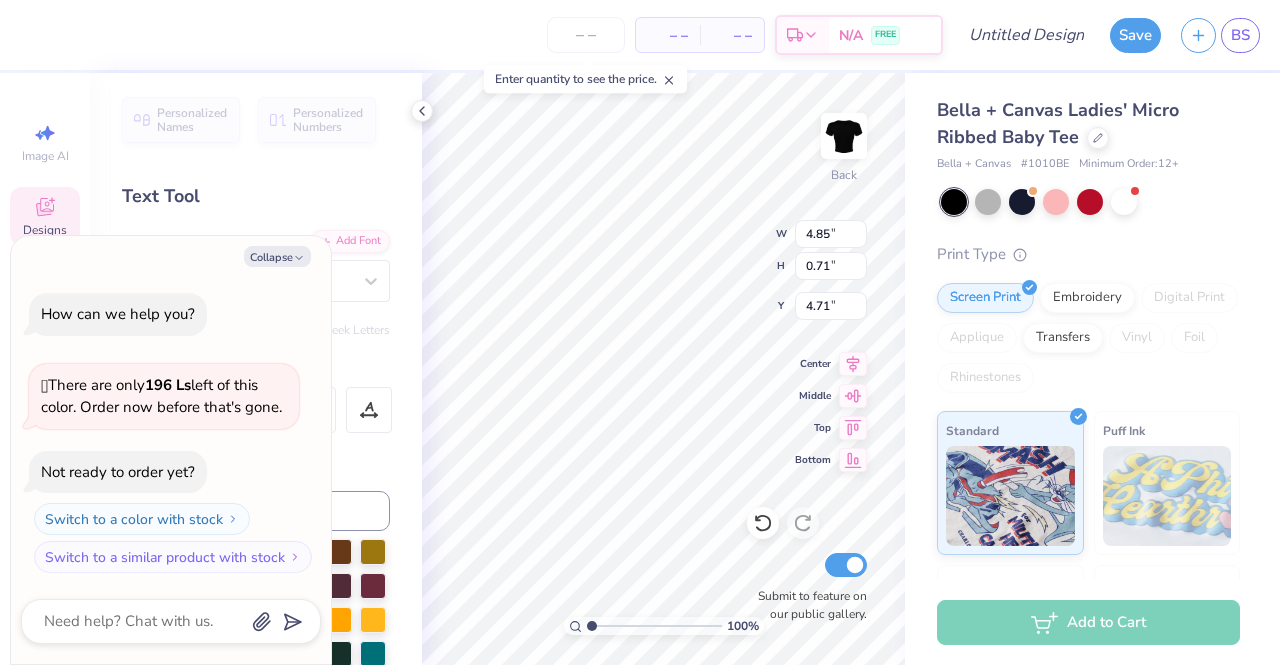 scroll, scrollTop: 16, scrollLeft: 2, axis: both 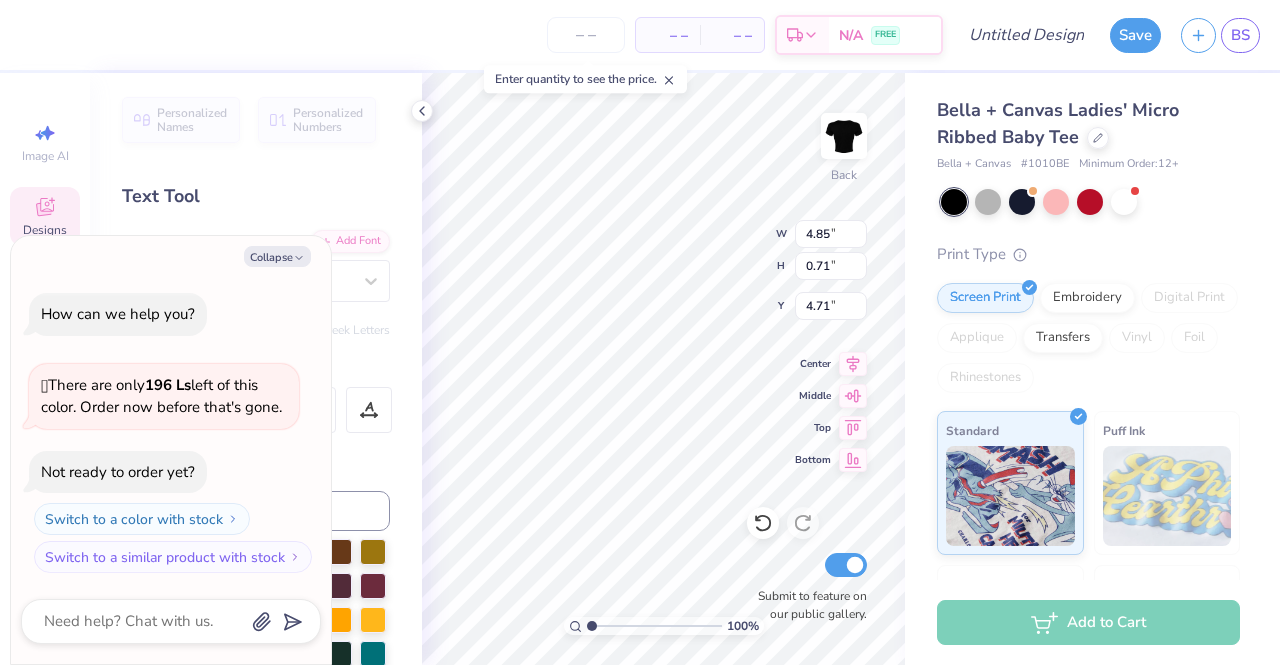 type on "x" 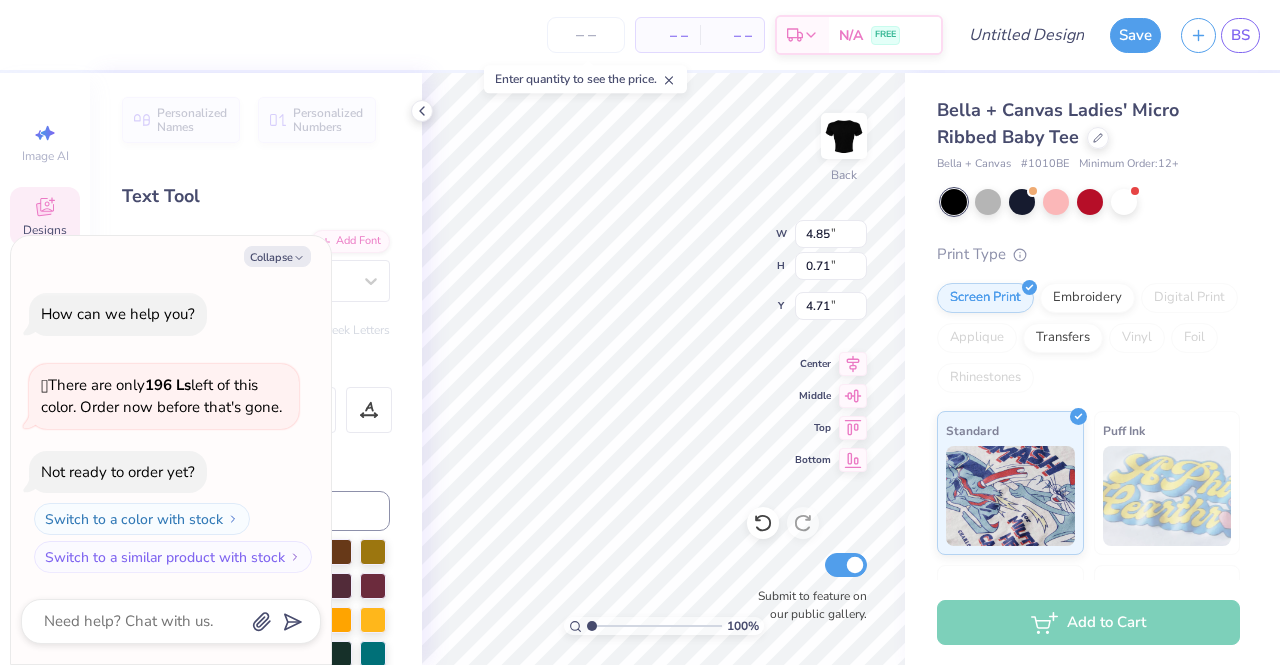 scroll, scrollTop: 16, scrollLeft: 6, axis: both 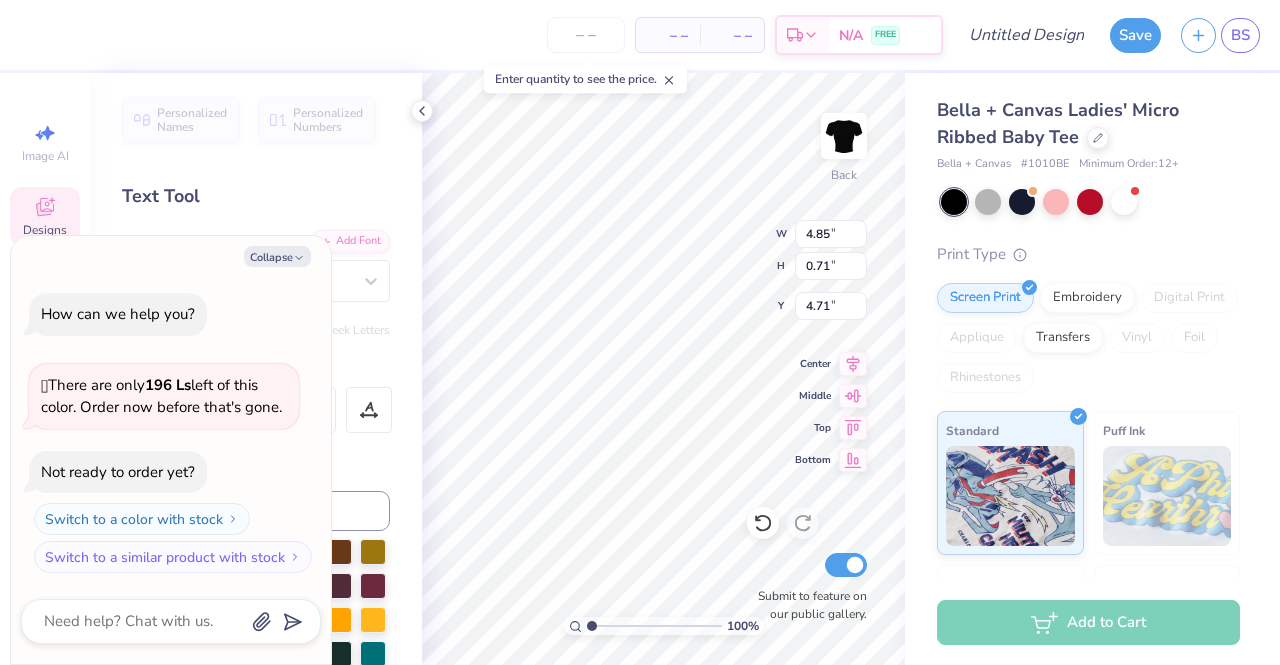 type on "E S T.   1 9 0 4" 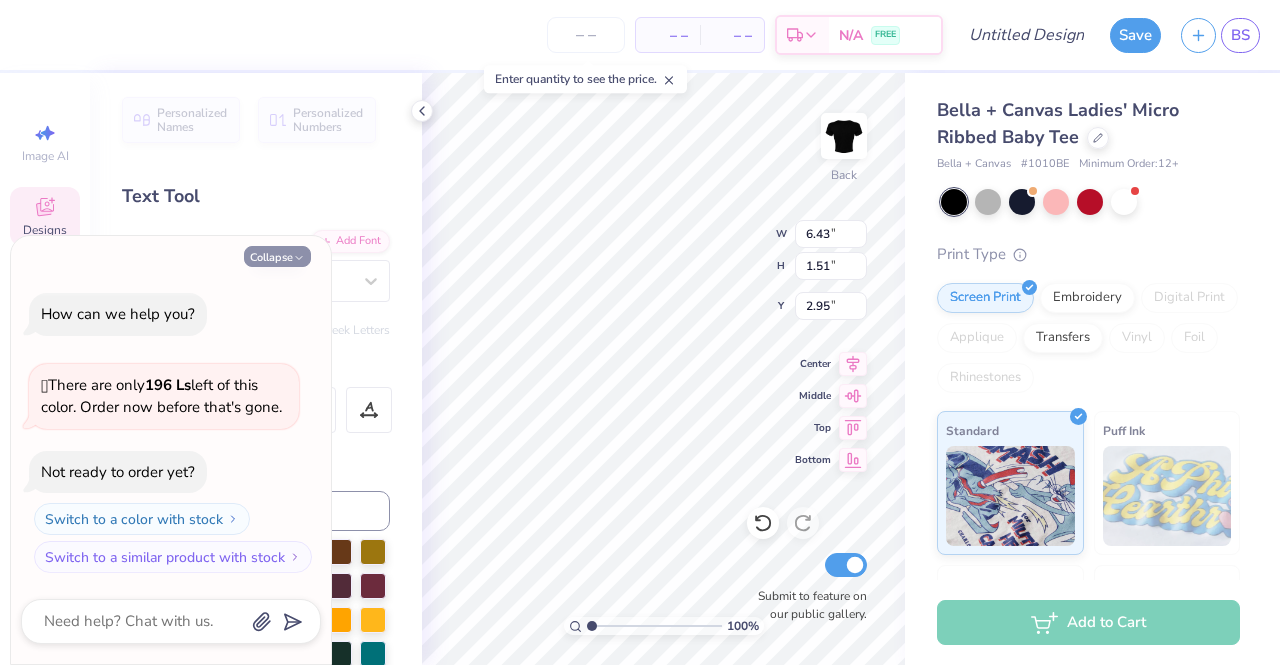 click 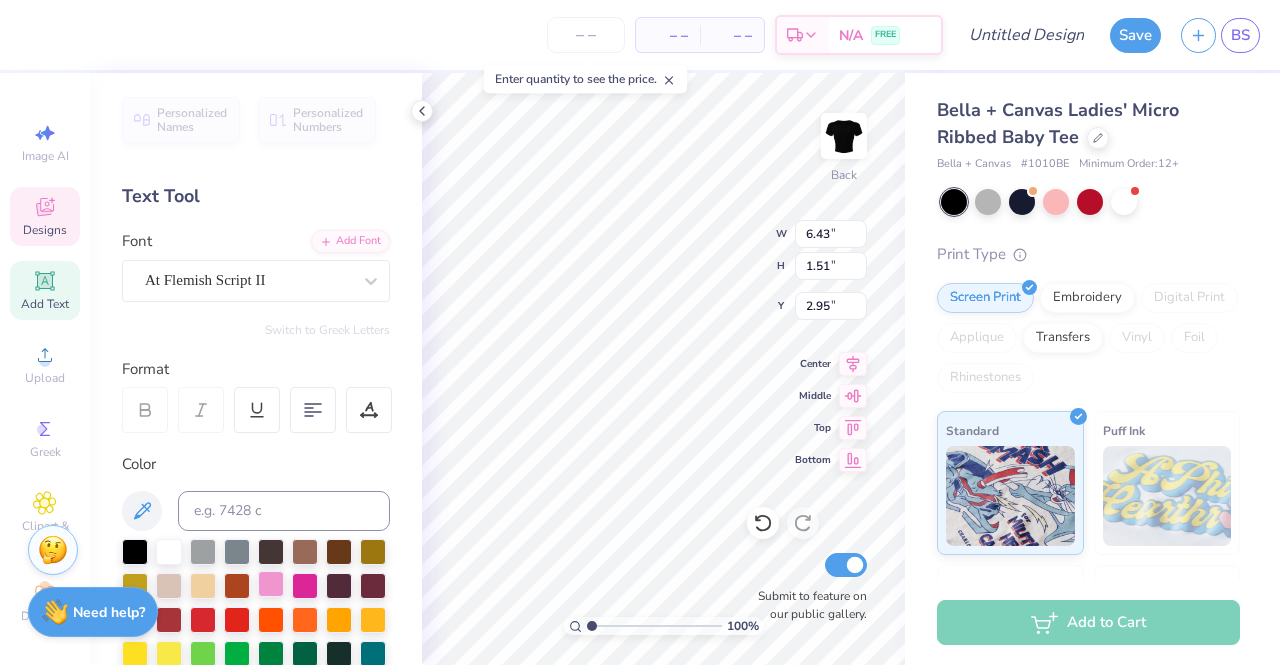 click at bounding box center (271, 584) 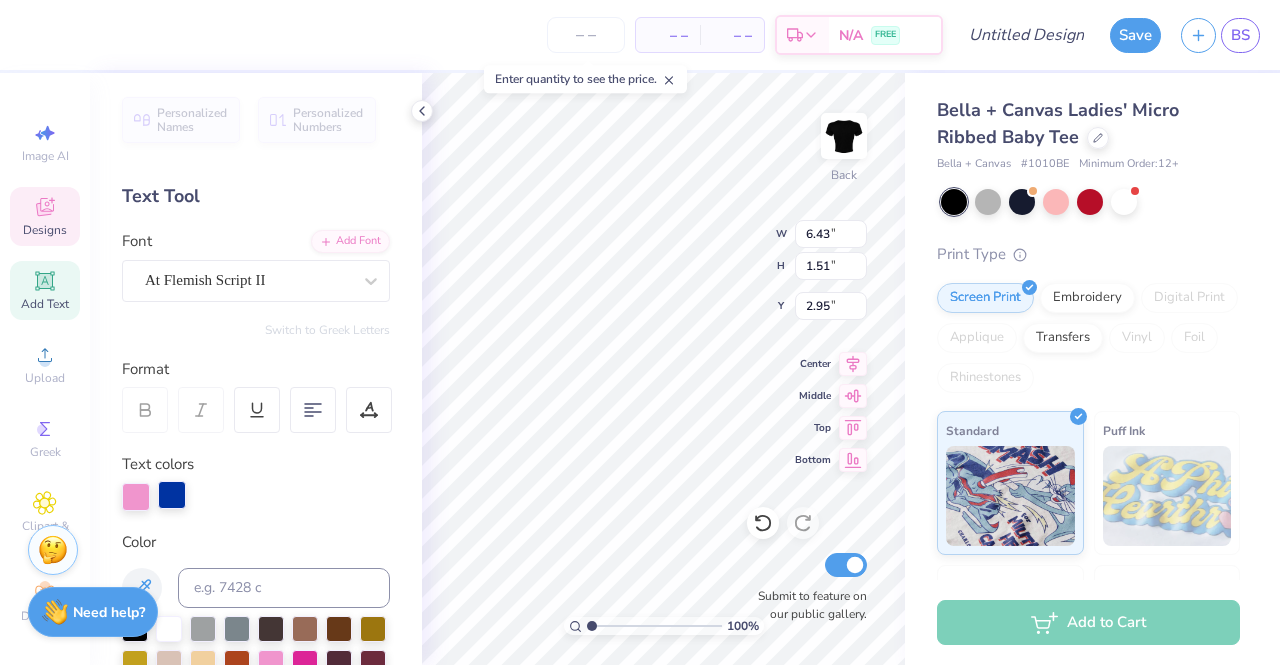 click at bounding box center [172, 495] 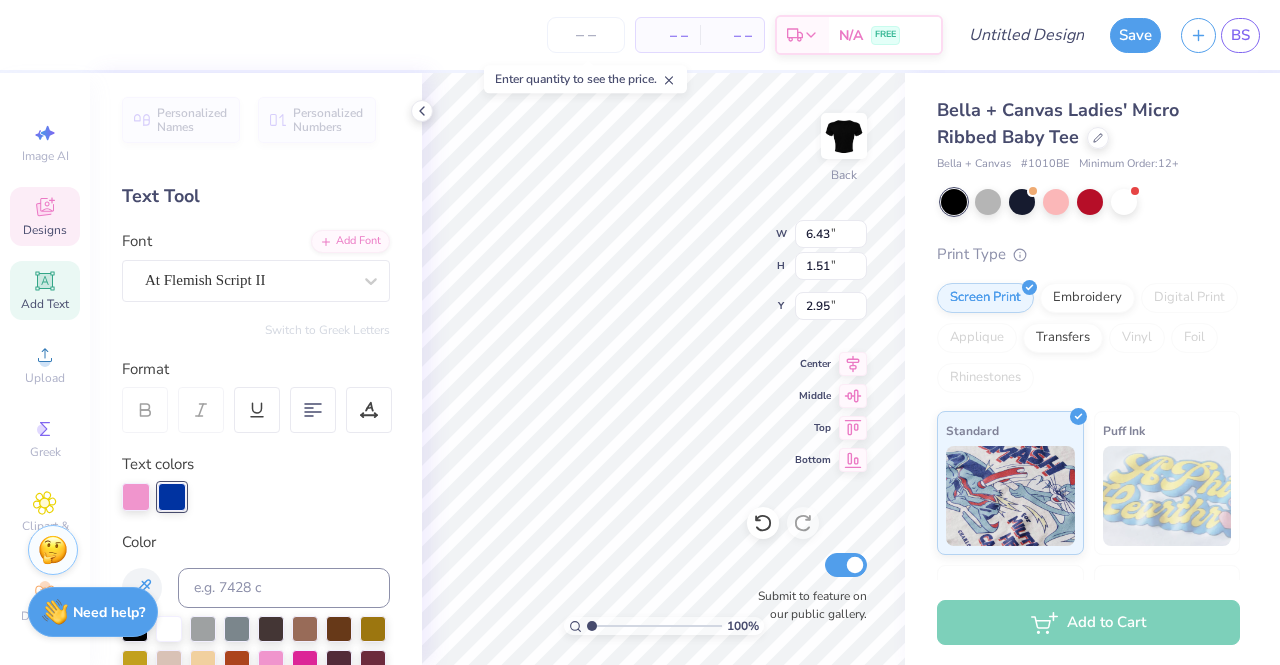 click at bounding box center [256, 714] 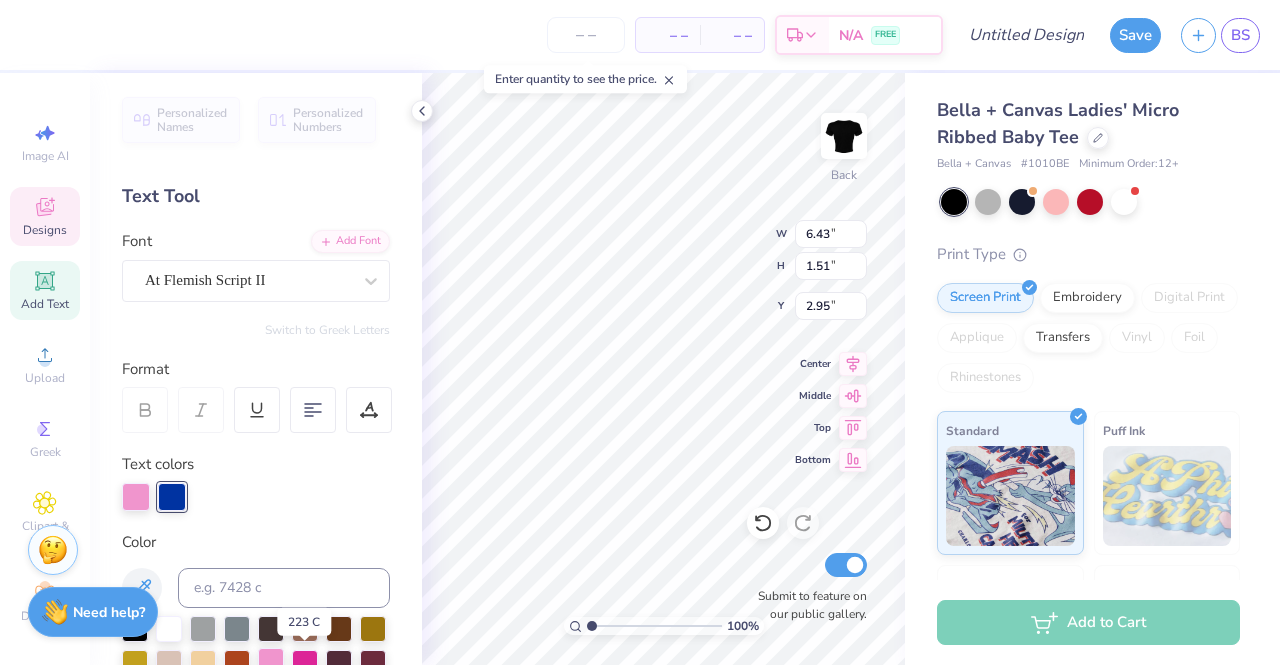 click at bounding box center [271, 661] 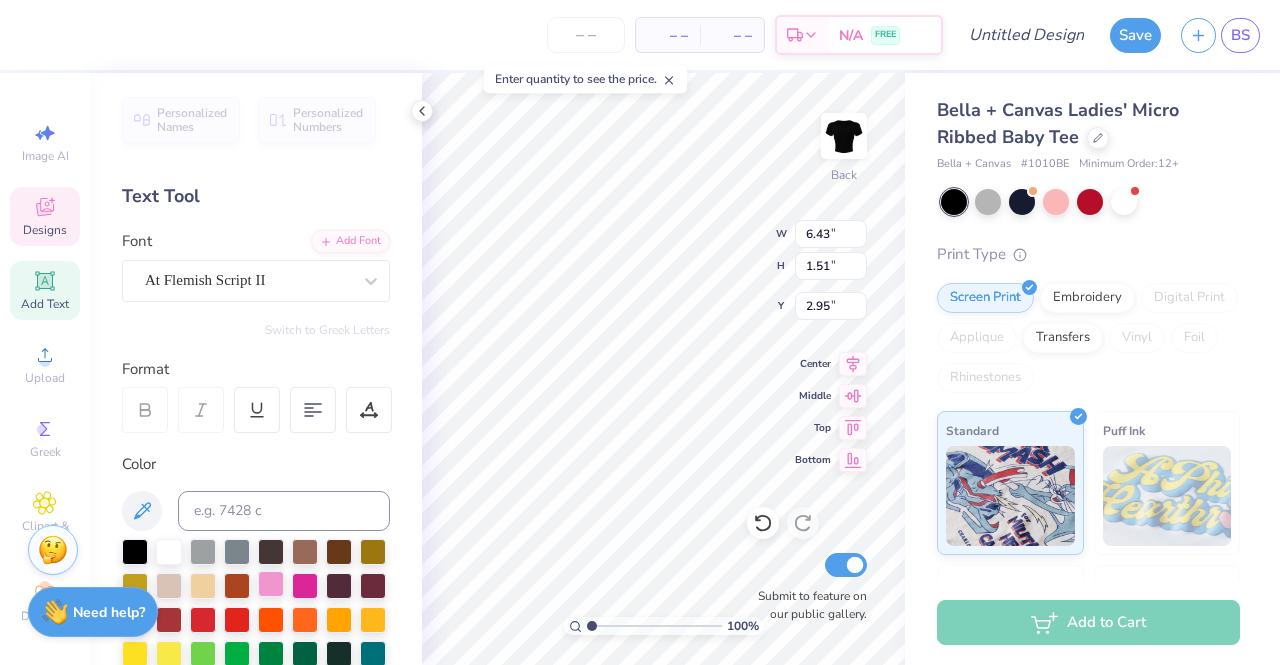click at bounding box center (203, 654) 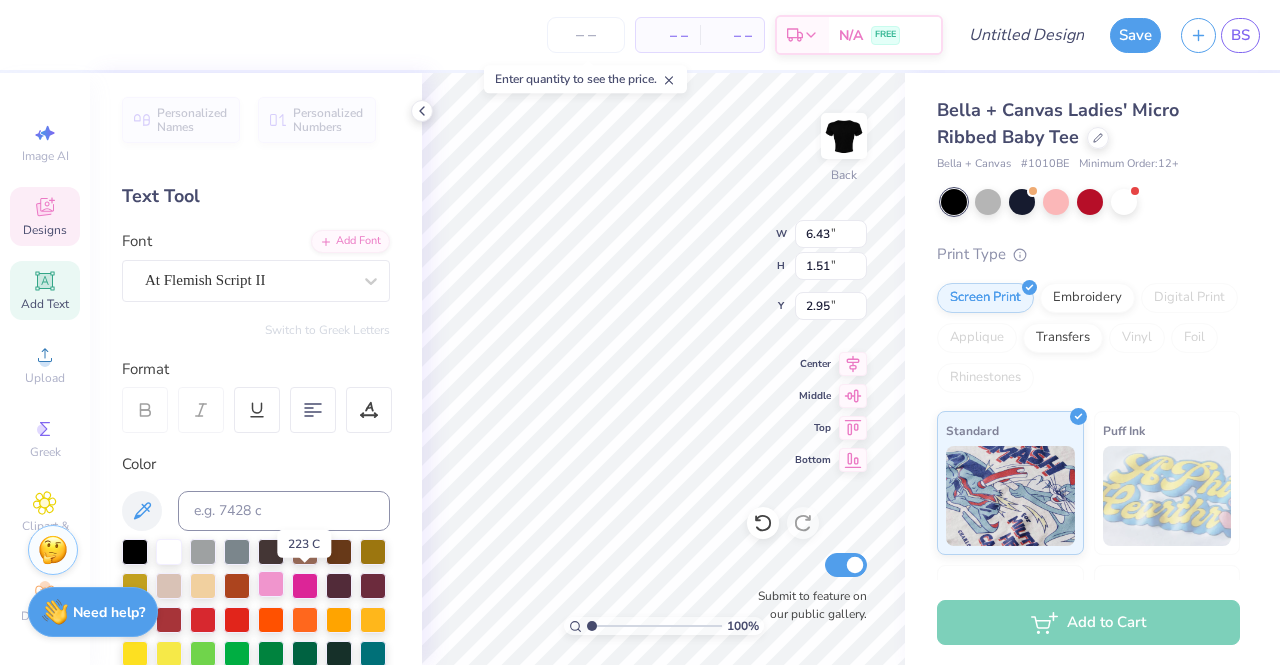 click at bounding box center [271, 584] 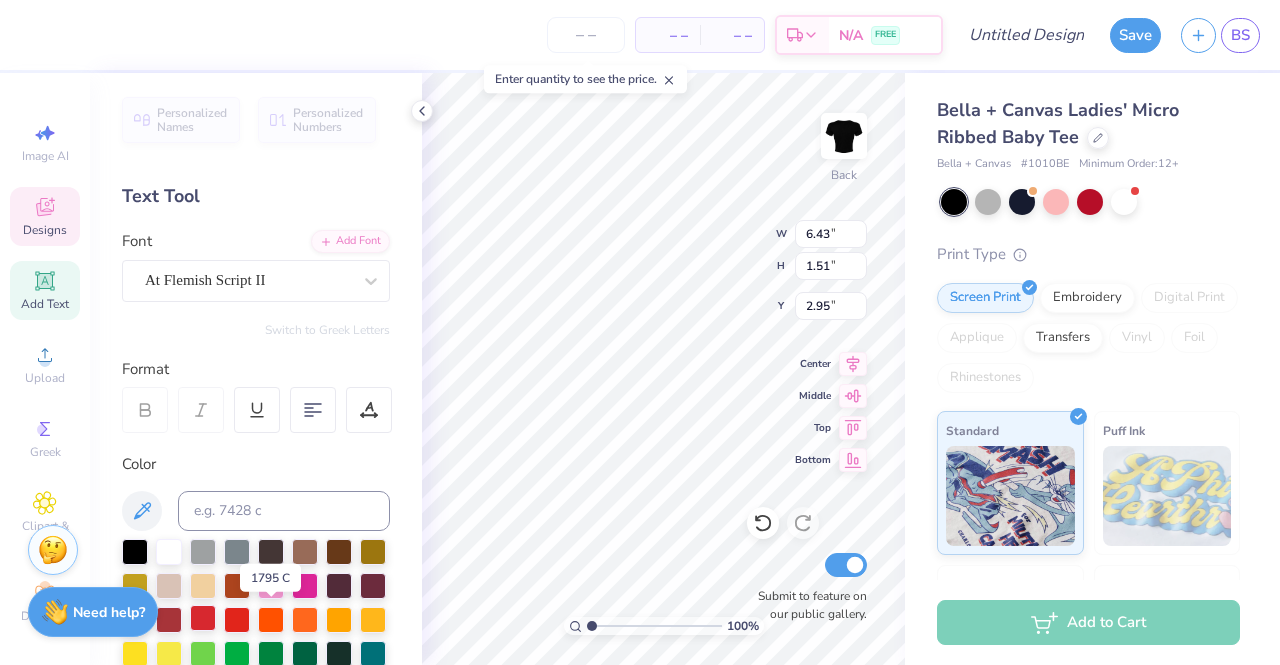 click at bounding box center [203, 618] 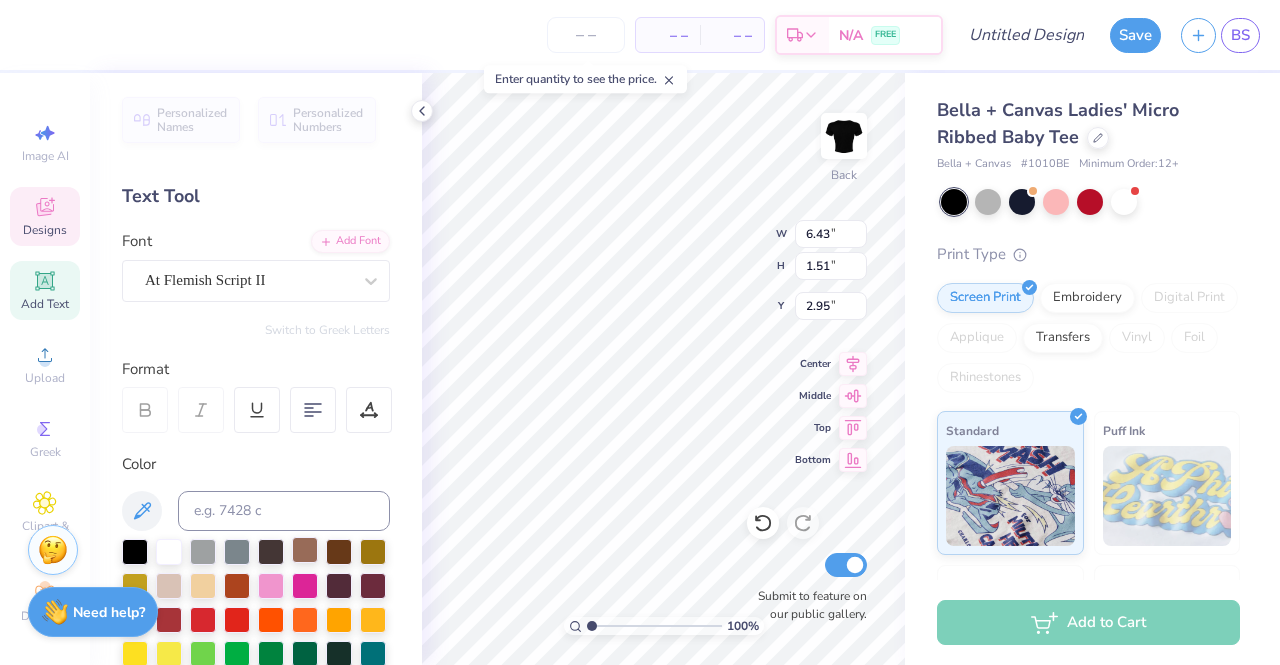 click at bounding box center [305, 550] 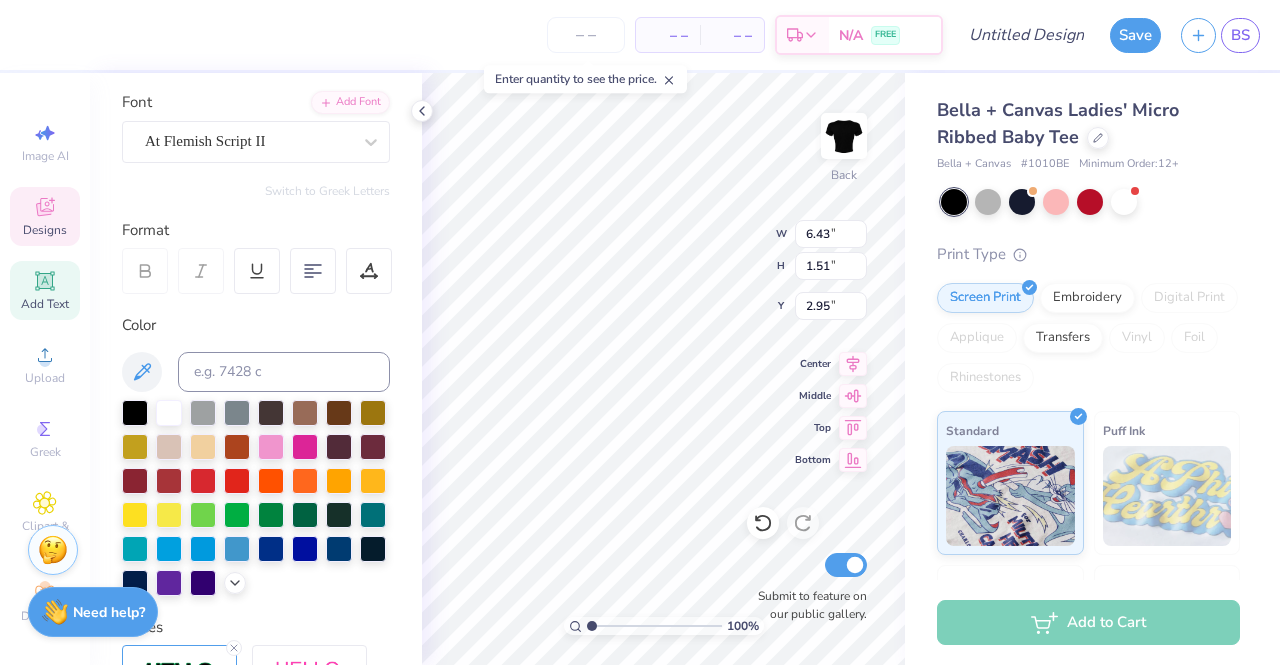 scroll, scrollTop: 138, scrollLeft: 0, axis: vertical 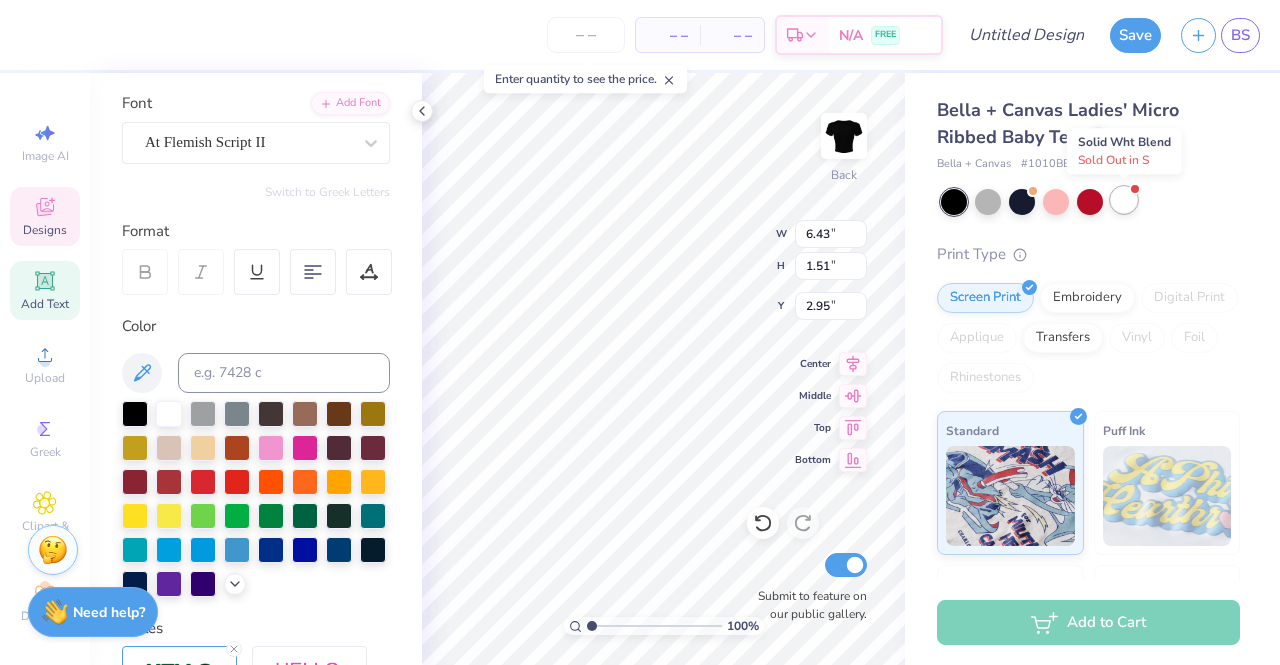 click at bounding box center (1124, 200) 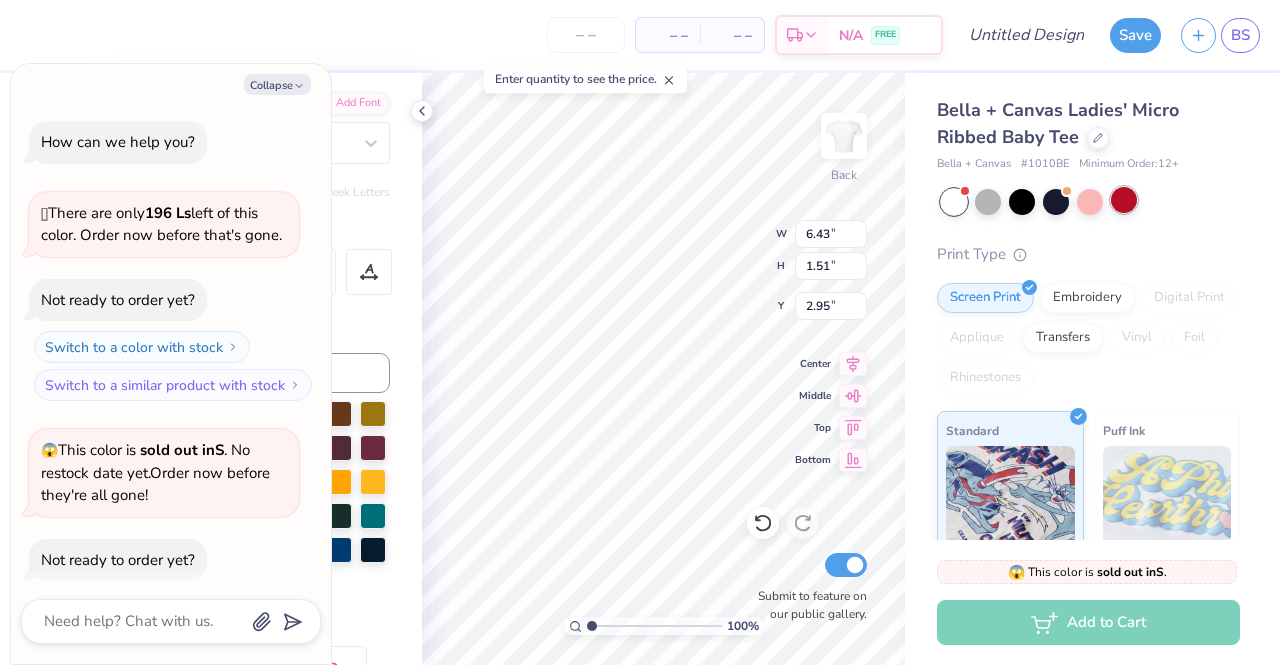 scroll, scrollTop: 87, scrollLeft: 0, axis: vertical 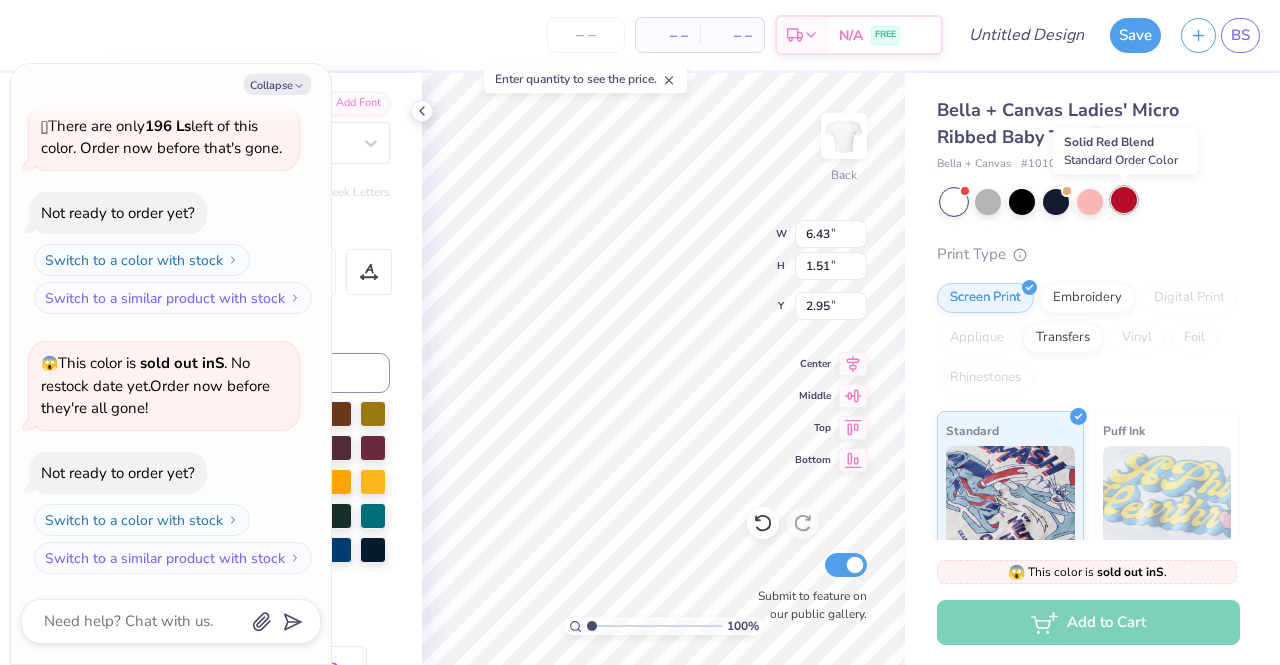 click at bounding box center (1124, 200) 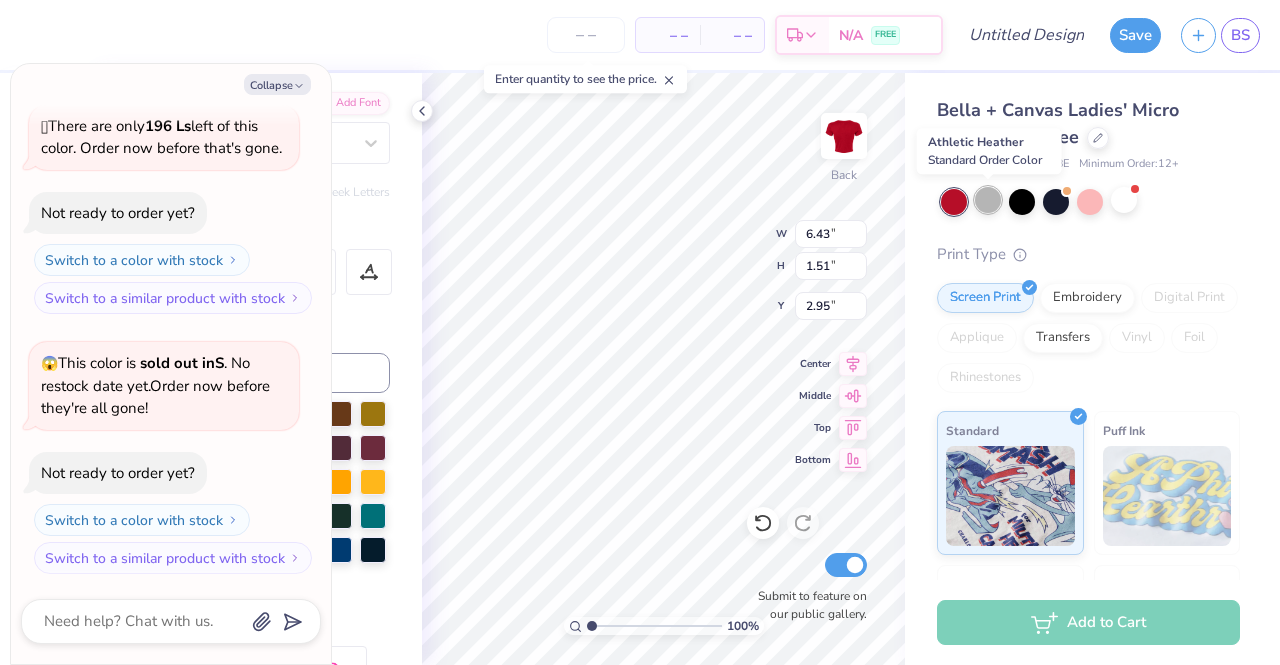 click at bounding box center (988, 200) 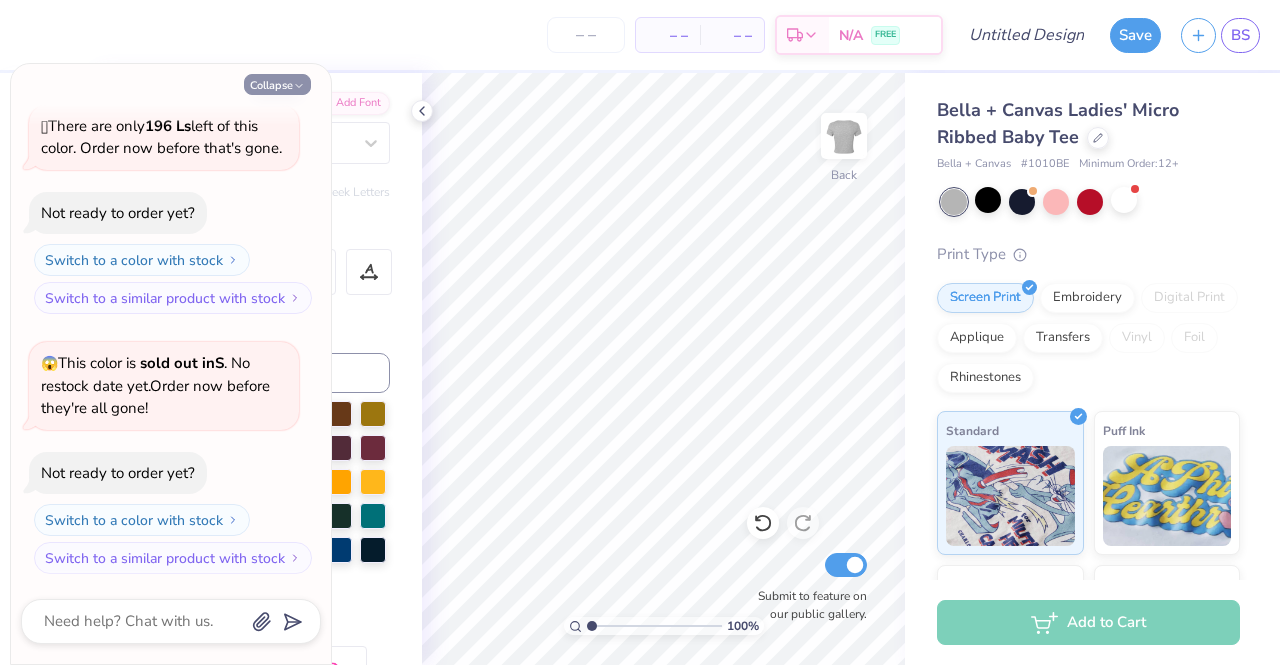 click on "Collapse" at bounding box center [277, 84] 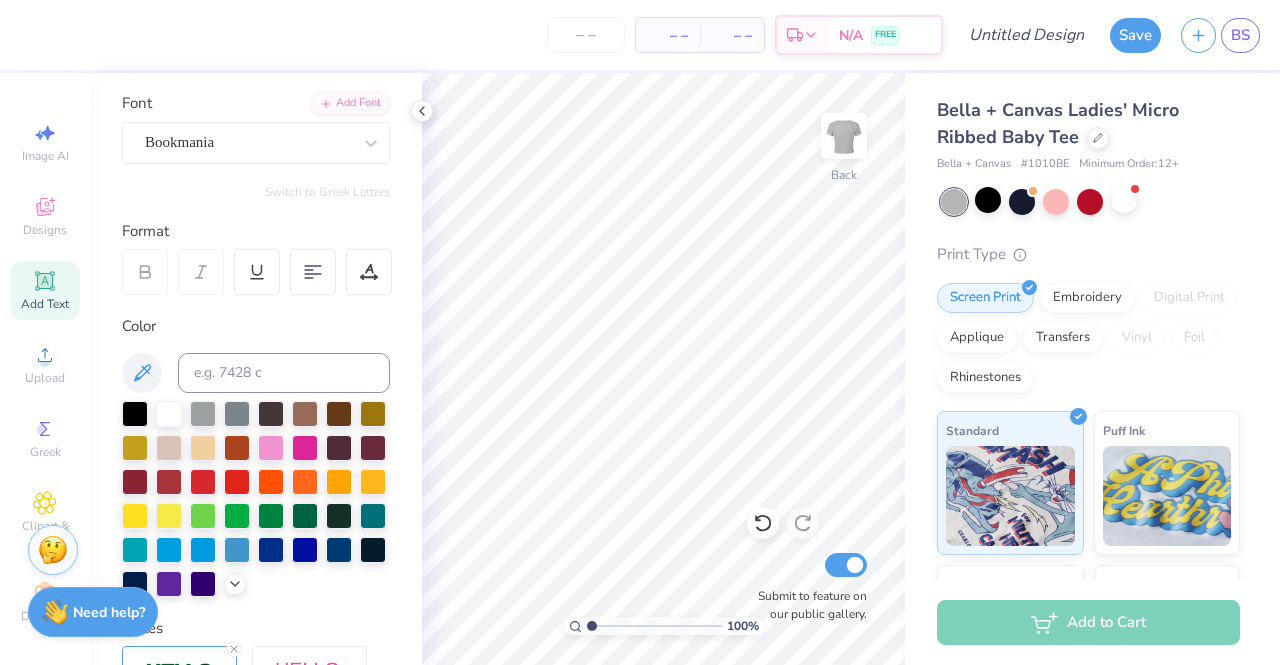click on "Image AI Designs Add Text Upload Greek Clipart & logos Decorate" at bounding box center [45, 369] 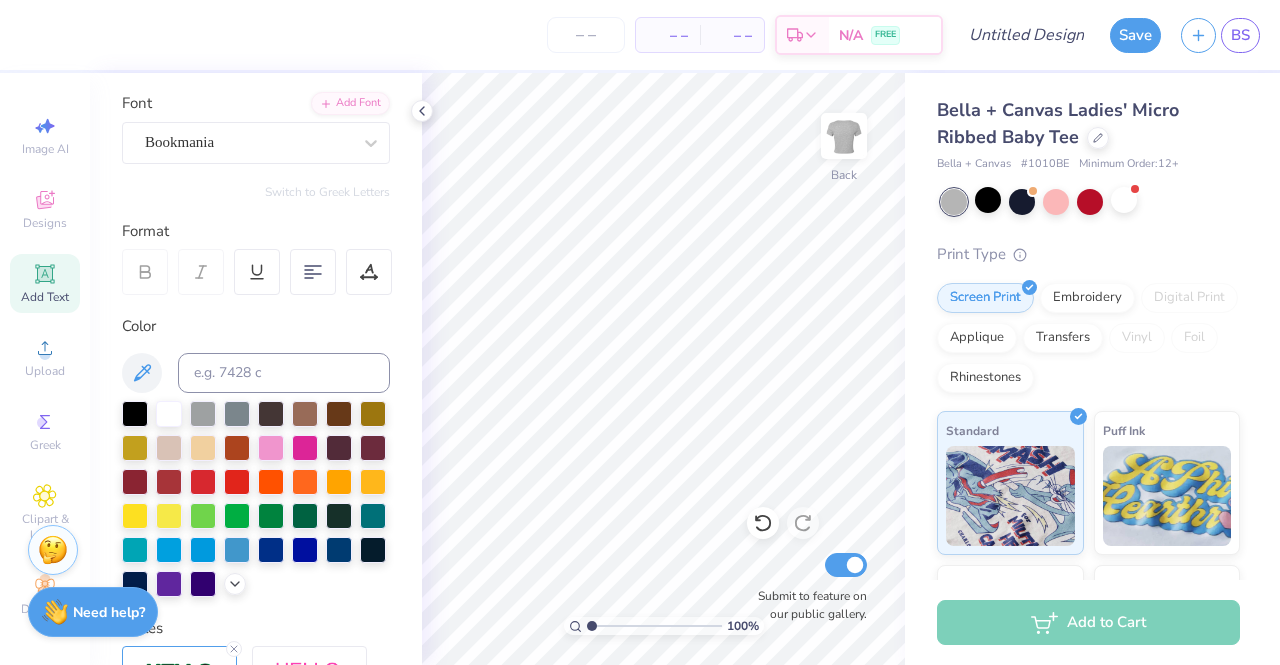 scroll, scrollTop: 22, scrollLeft: 0, axis: vertical 